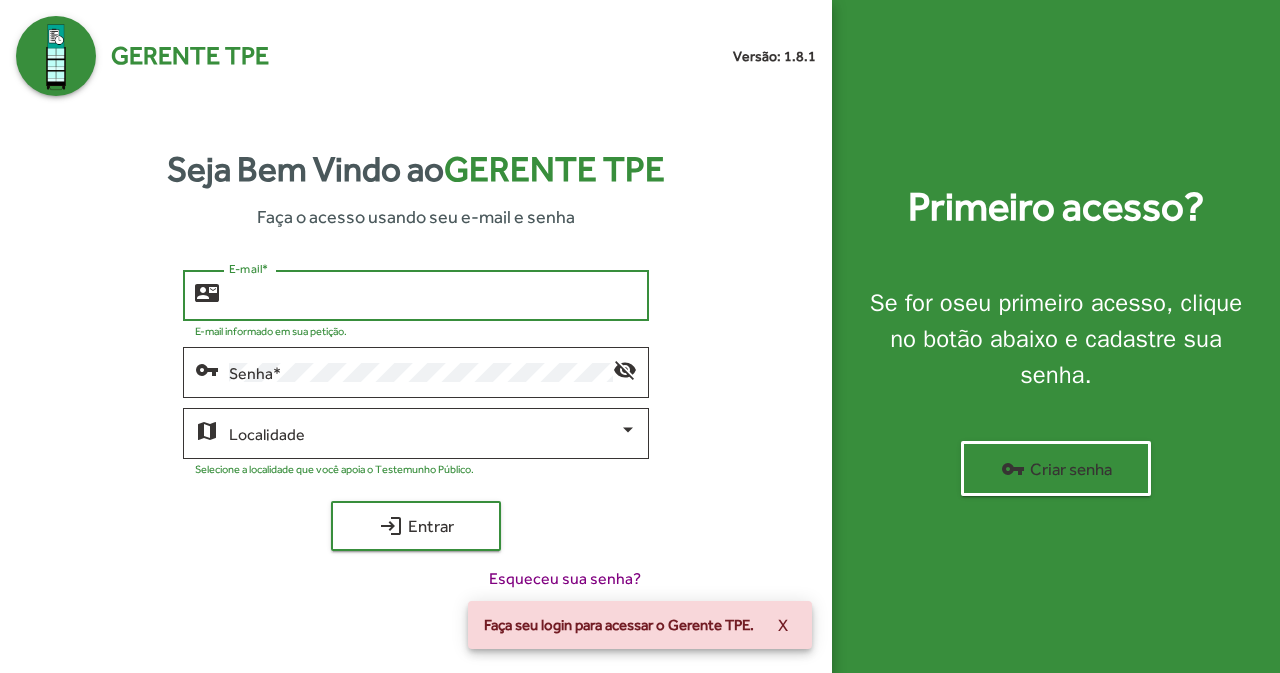 scroll, scrollTop: 0, scrollLeft: 0, axis: both 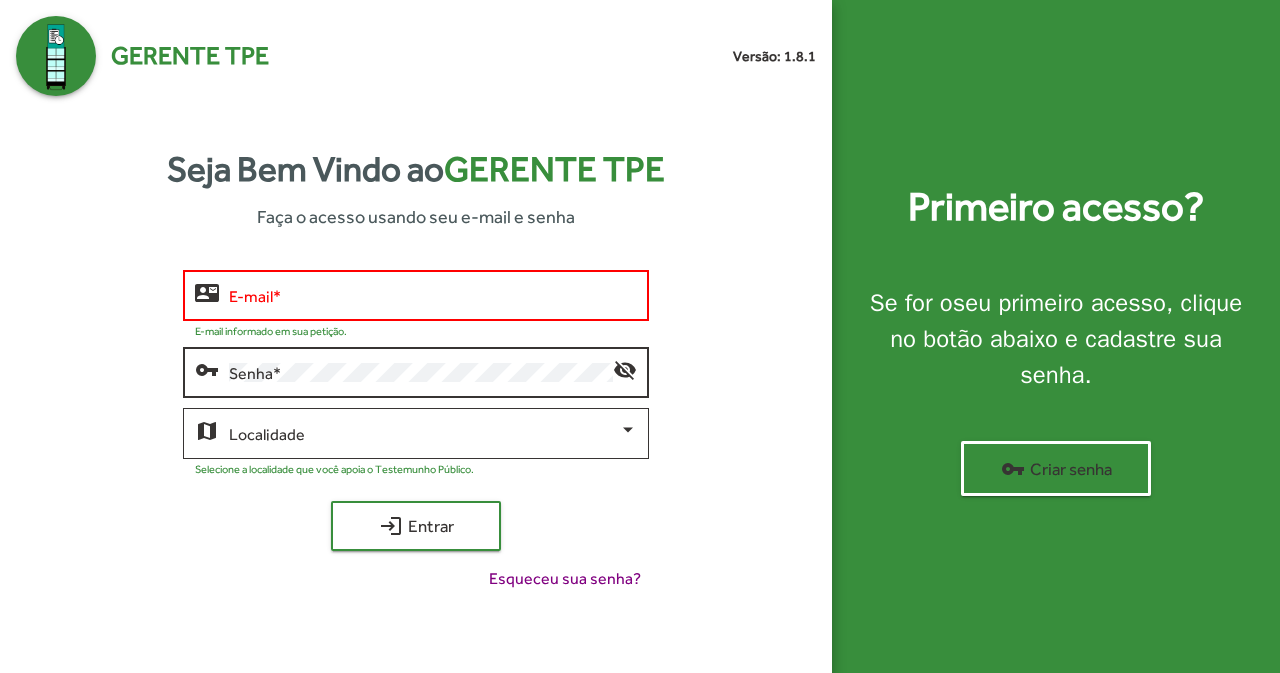 type on "**********" 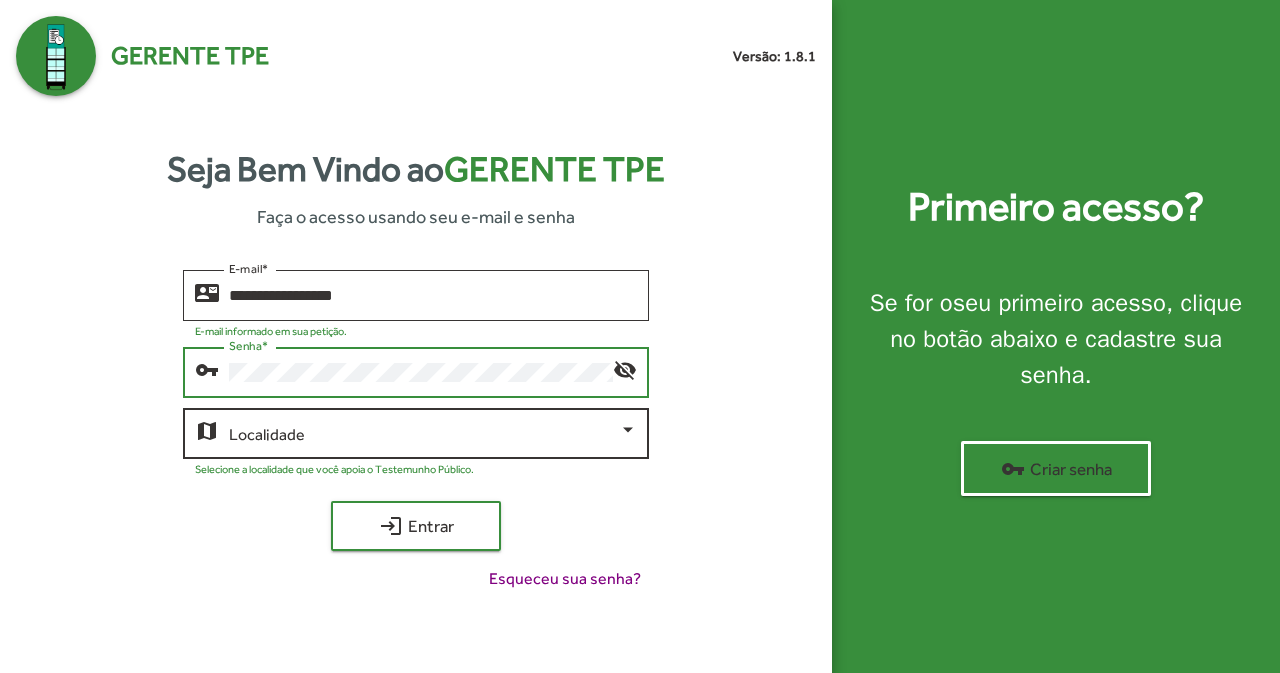 click at bounding box center (424, 434) 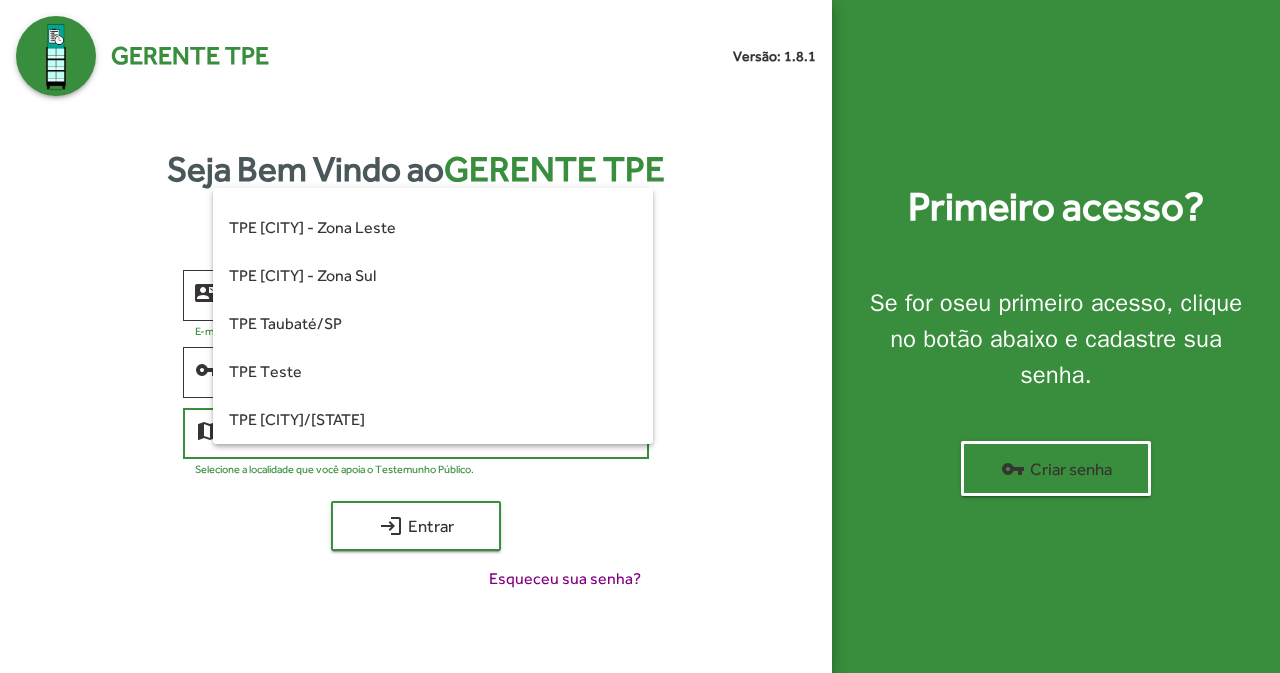 scroll, scrollTop: 560, scrollLeft: 0, axis: vertical 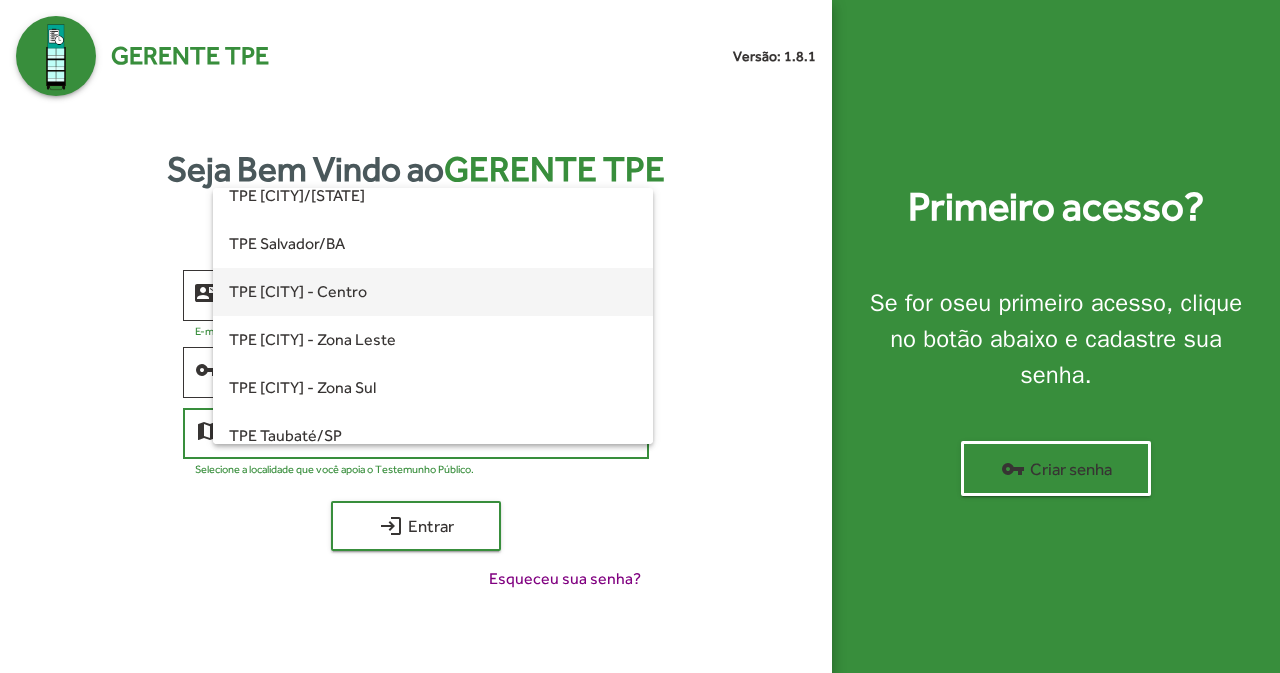 click on "TPE São Paulo - Centro" at bounding box center [433, 292] 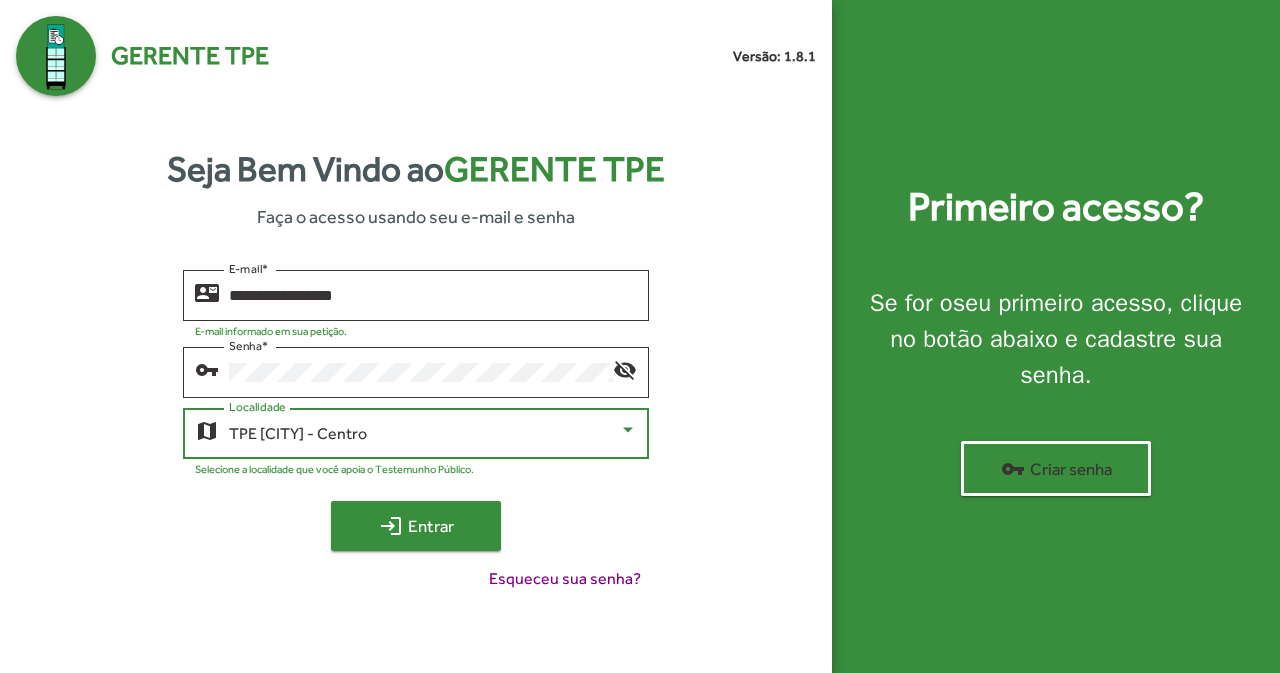 click on "login  Entrar" 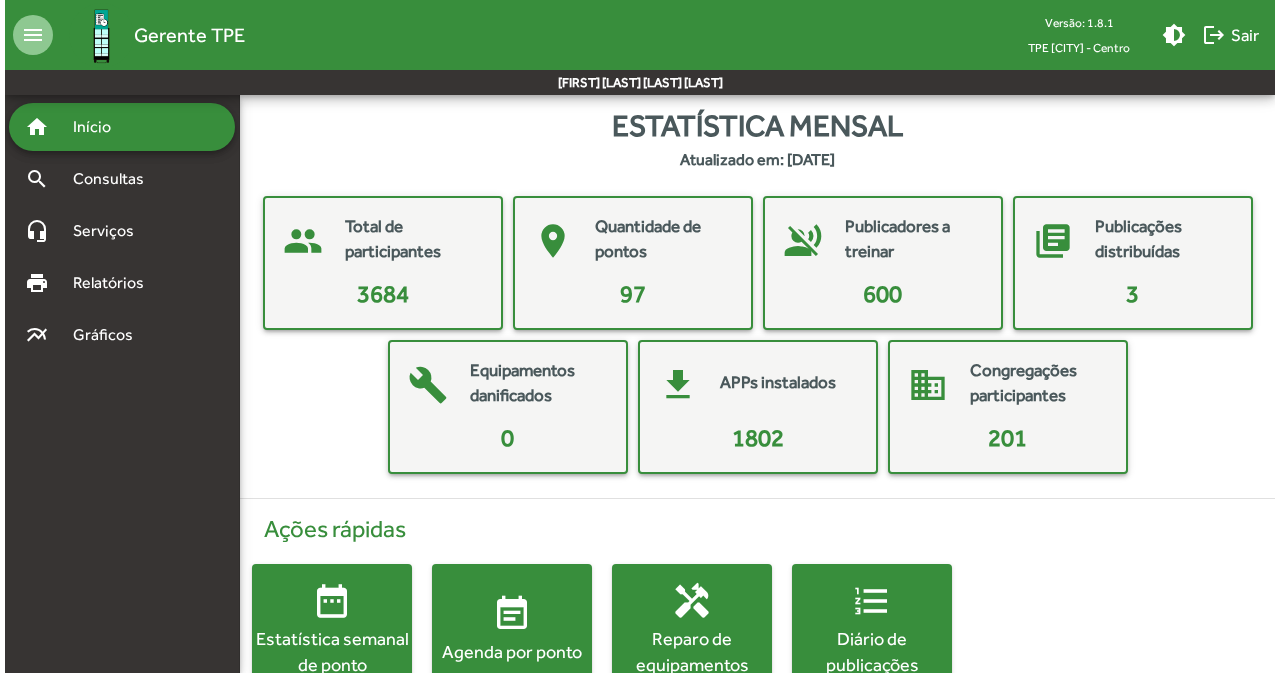 scroll, scrollTop: 0, scrollLeft: 0, axis: both 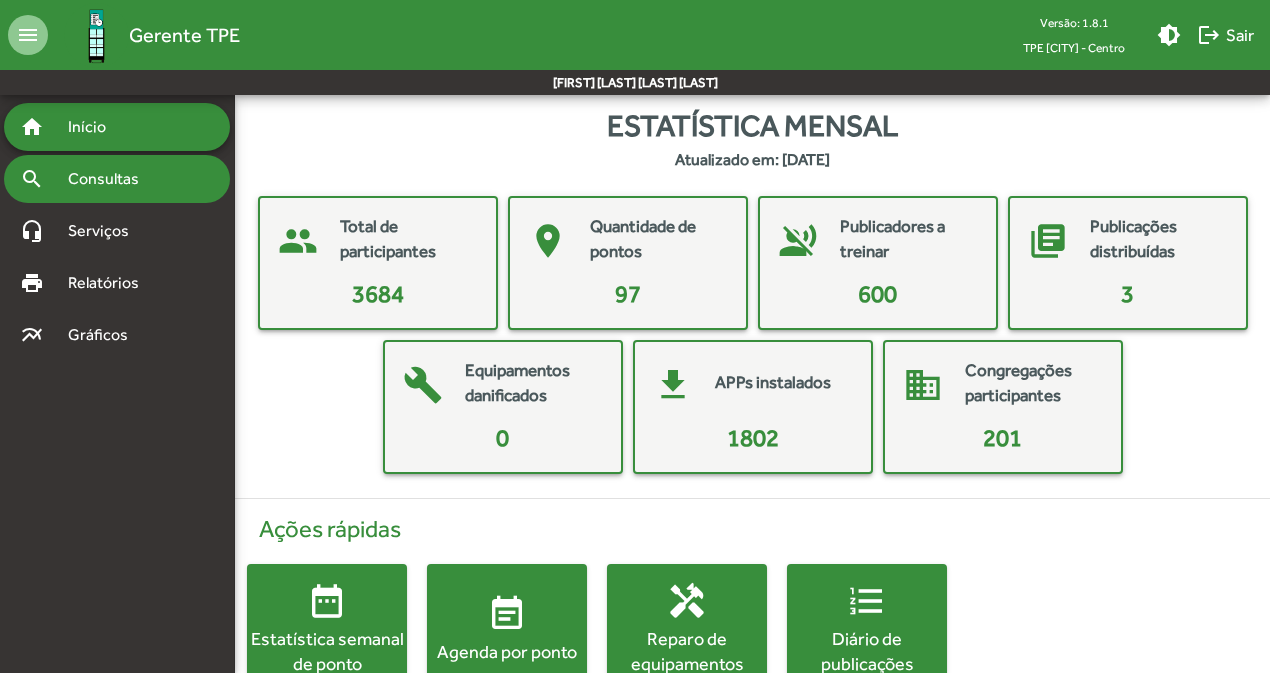 click on "Consultas" at bounding box center [110, 179] 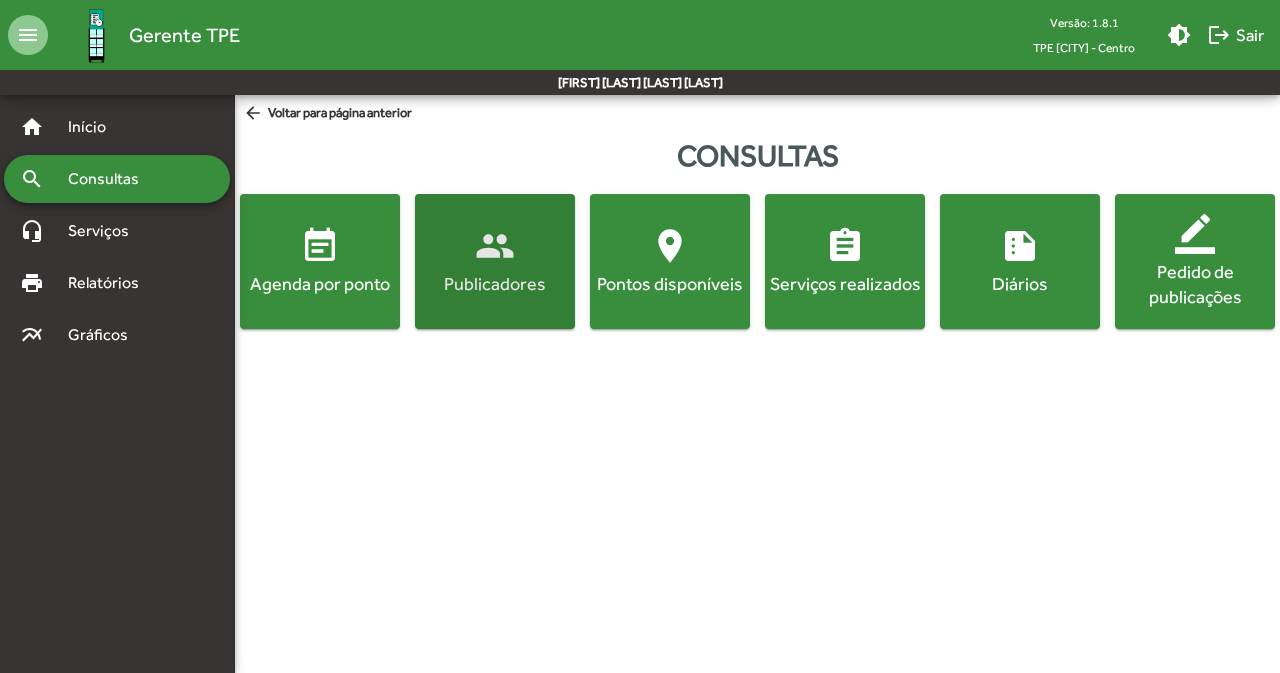 click on "people  Publicadores" 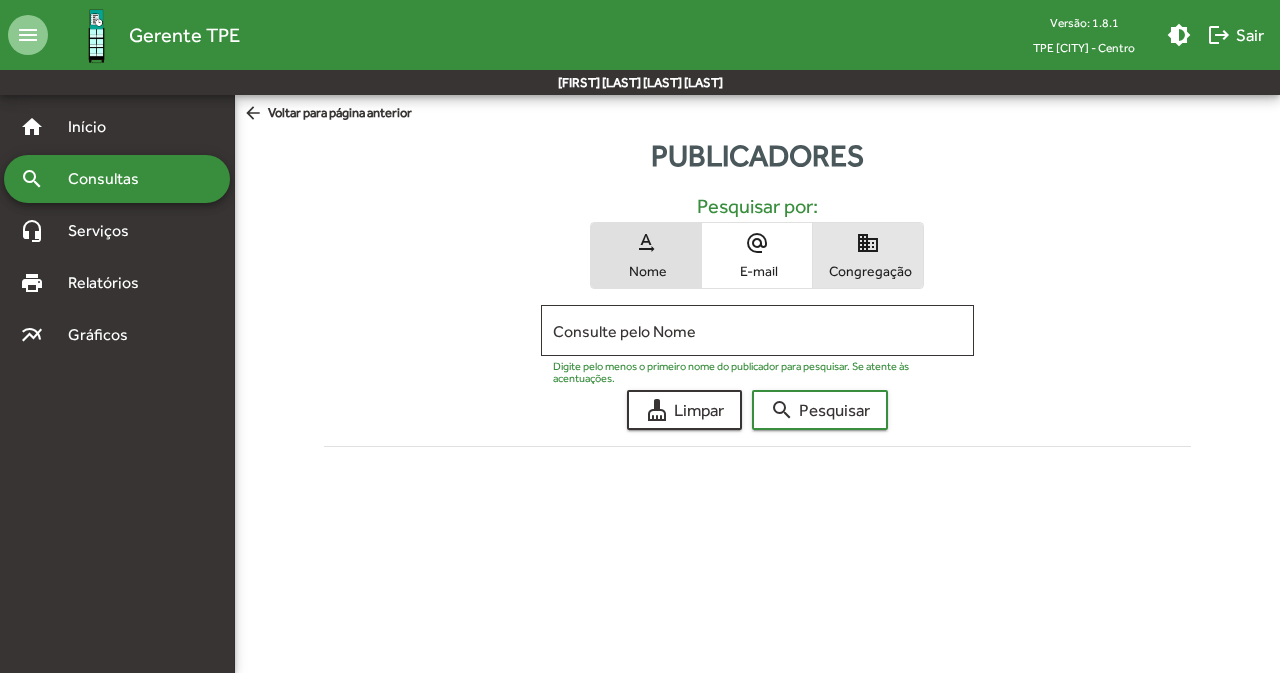 click on "Congregação" at bounding box center [868, 271] 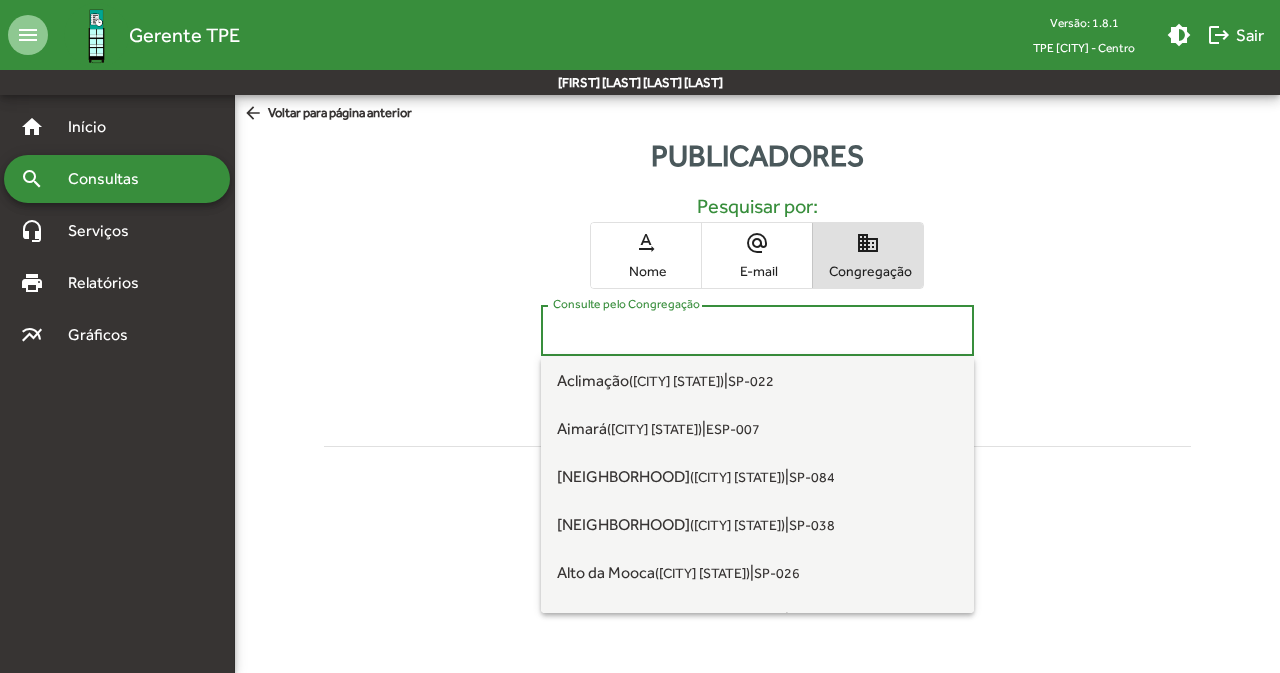 click on "Consulte pelo Congregação" at bounding box center [757, 331] 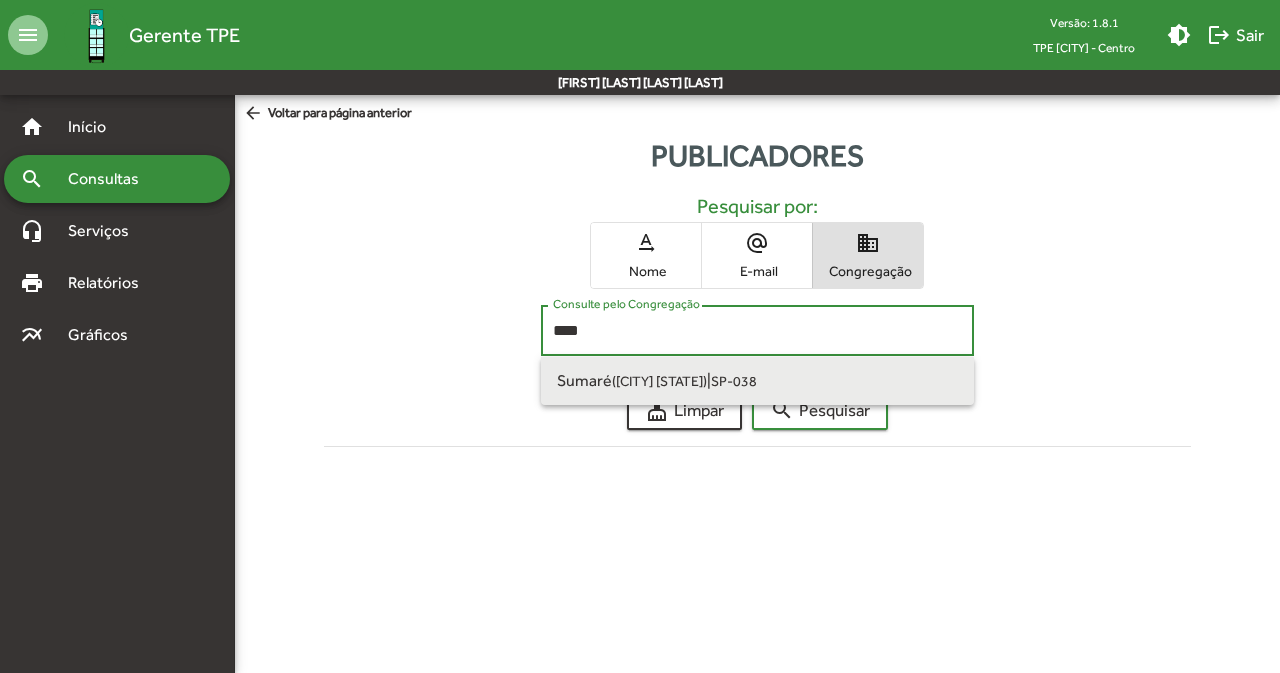 click on "(São Paulo SP)" at bounding box center (659, 381) 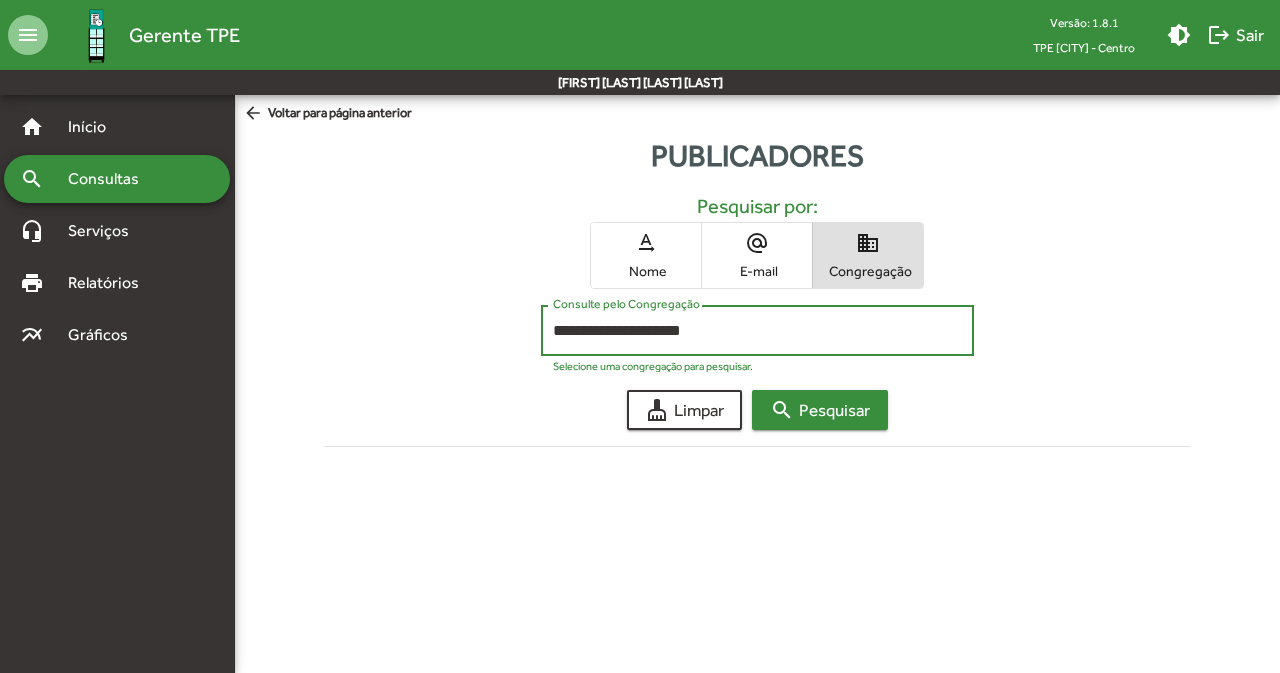 click on "search  Pesquisar" 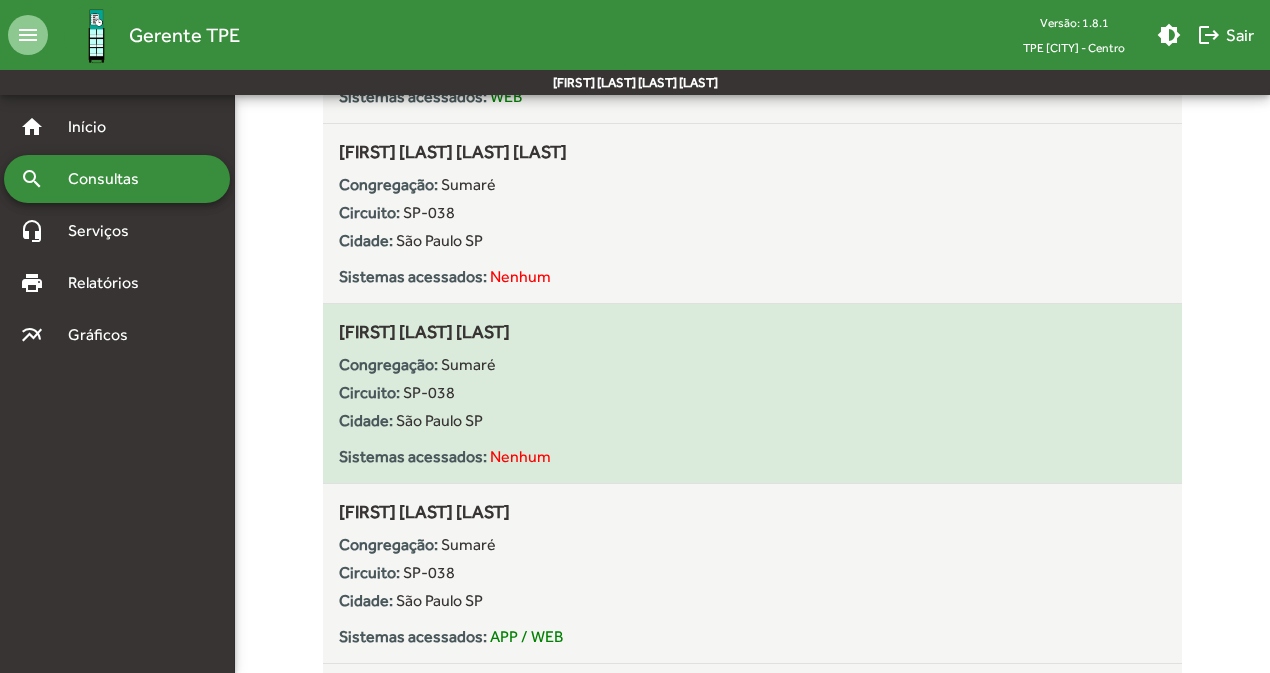 scroll, scrollTop: 521, scrollLeft: 0, axis: vertical 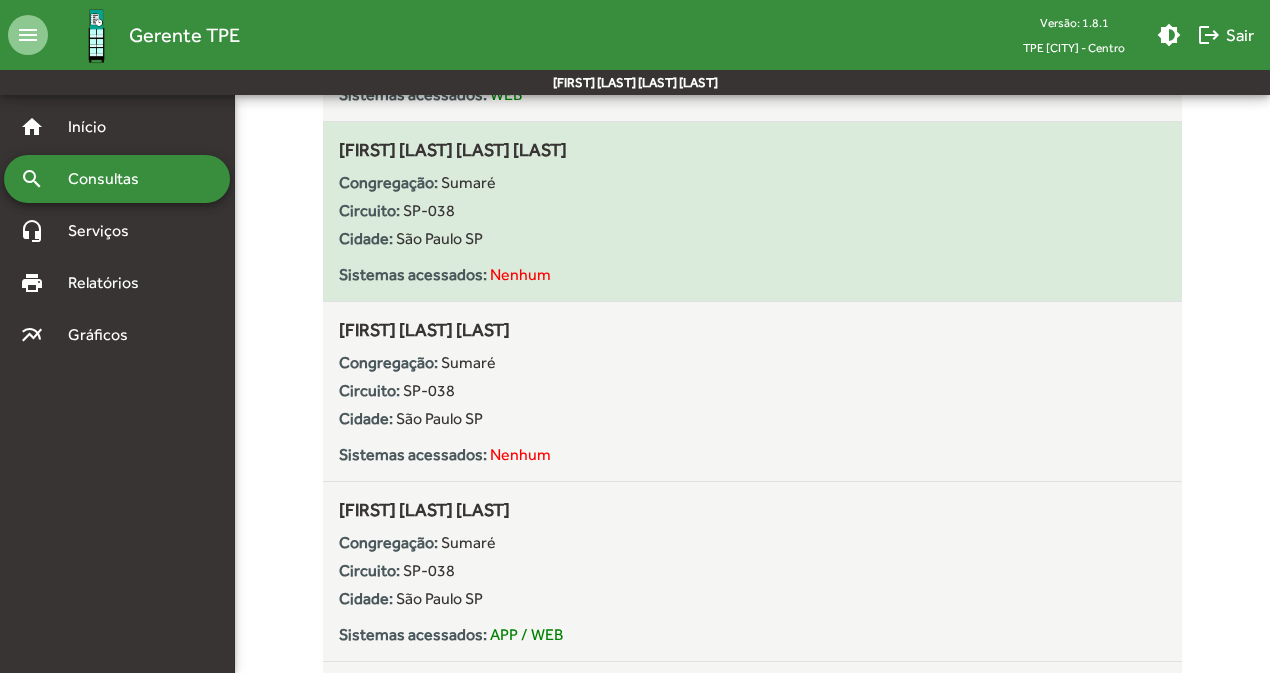 click on "André Martins Nunes de Oliveira" 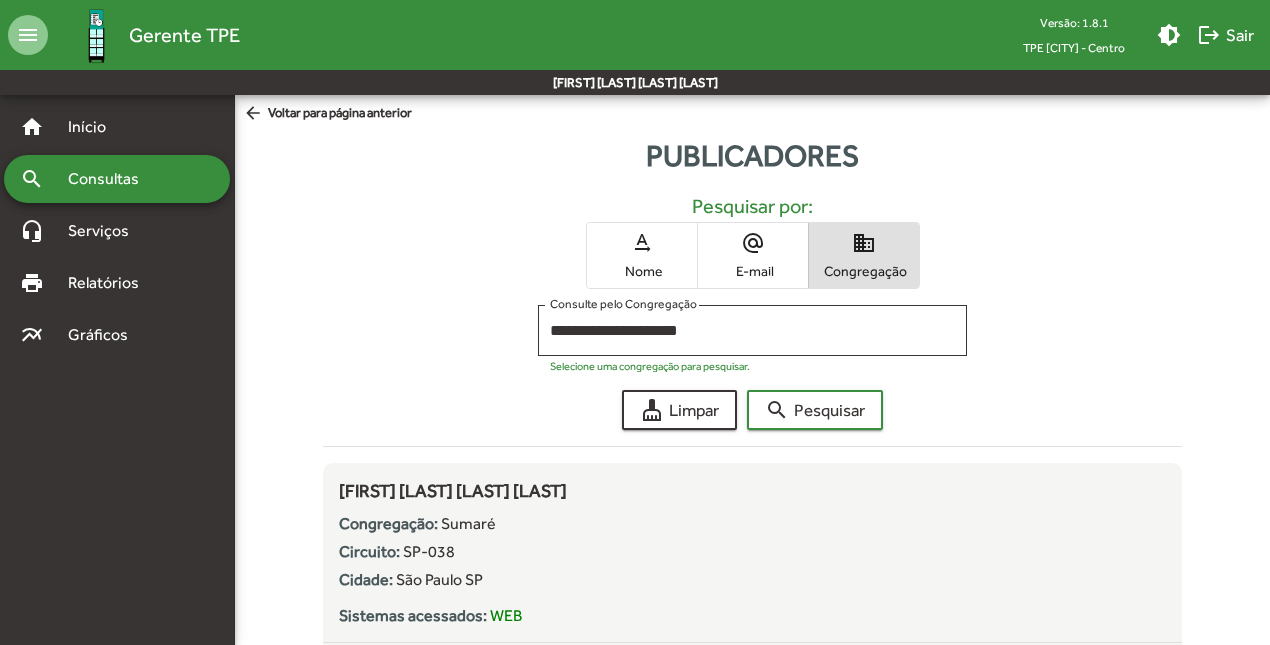 scroll, scrollTop: 0, scrollLeft: 0, axis: both 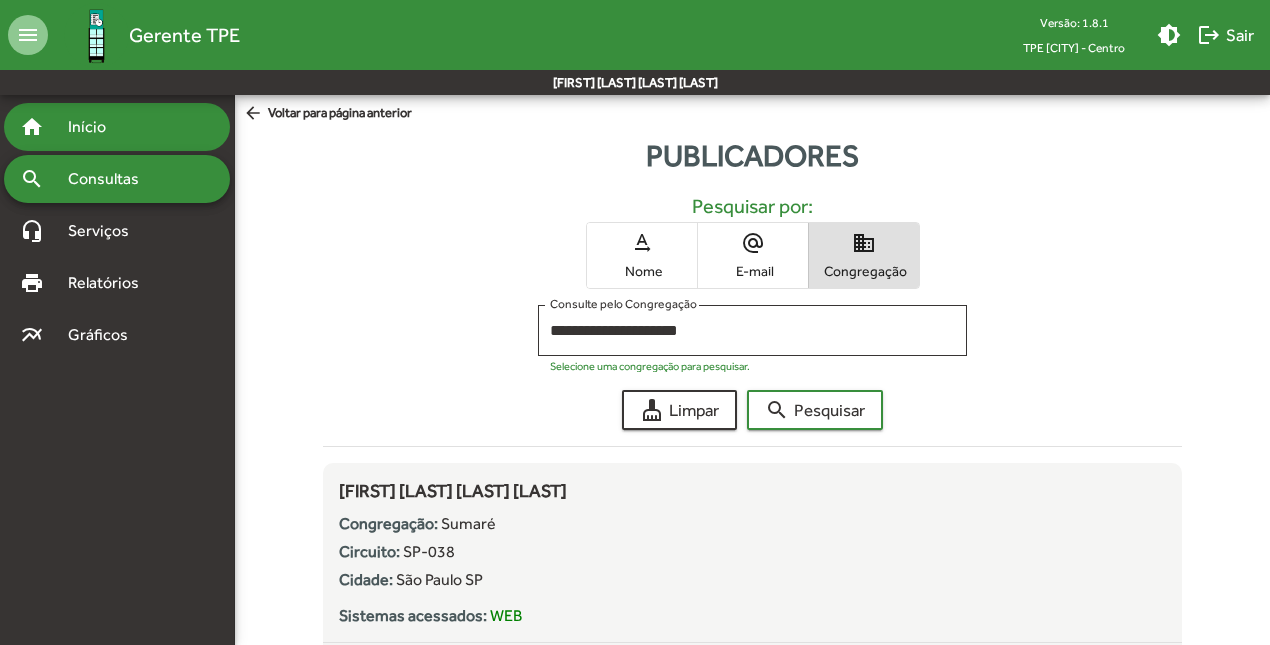 click on "Início" at bounding box center (95, 127) 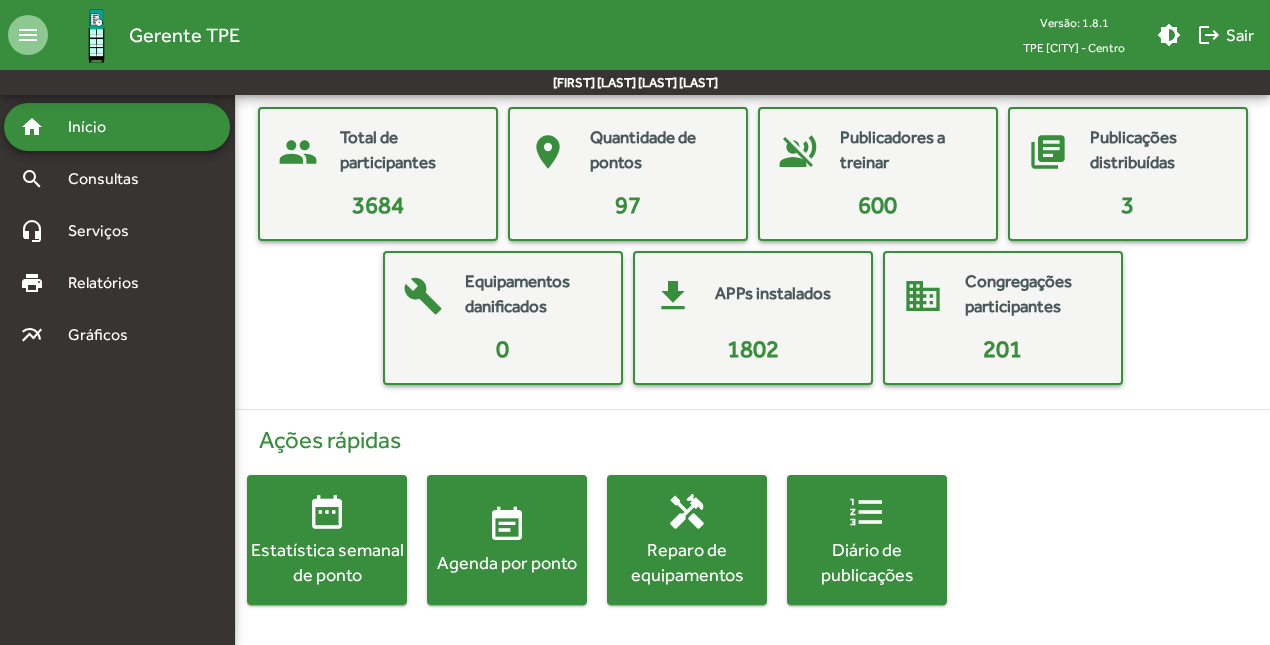 scroll, scrollTop: 88, scrollLeft: 0, axis: vertical 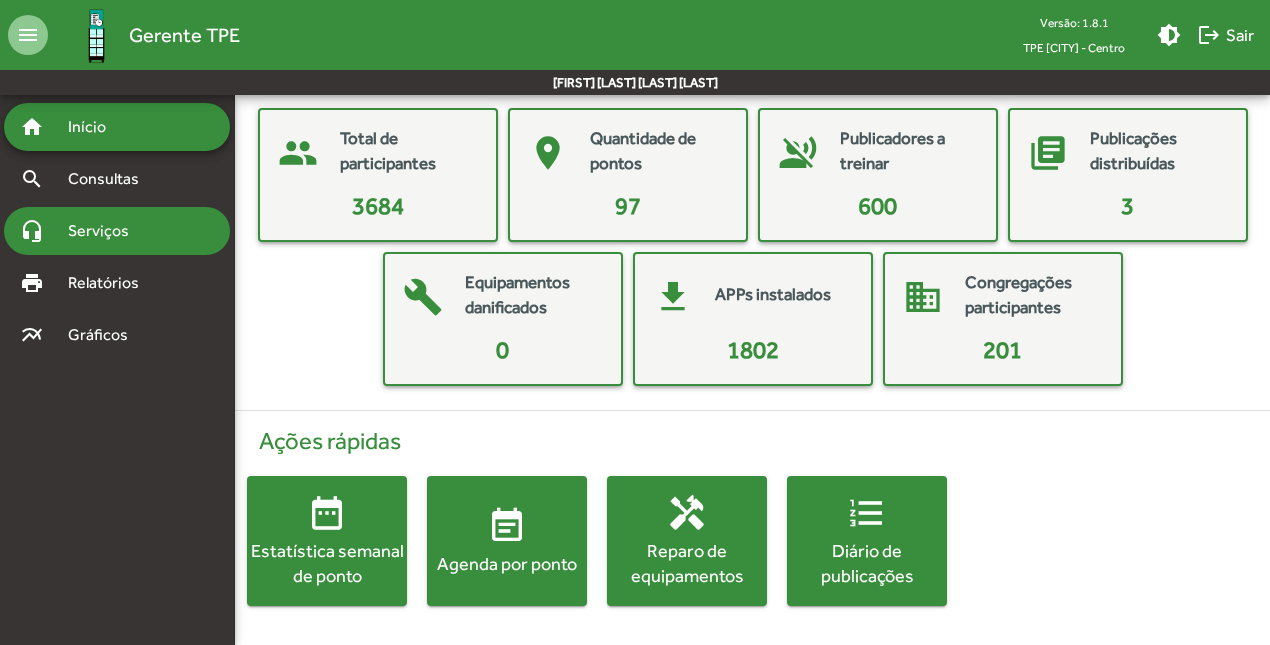 click on "Serviços" at bounding box center [106, 231] 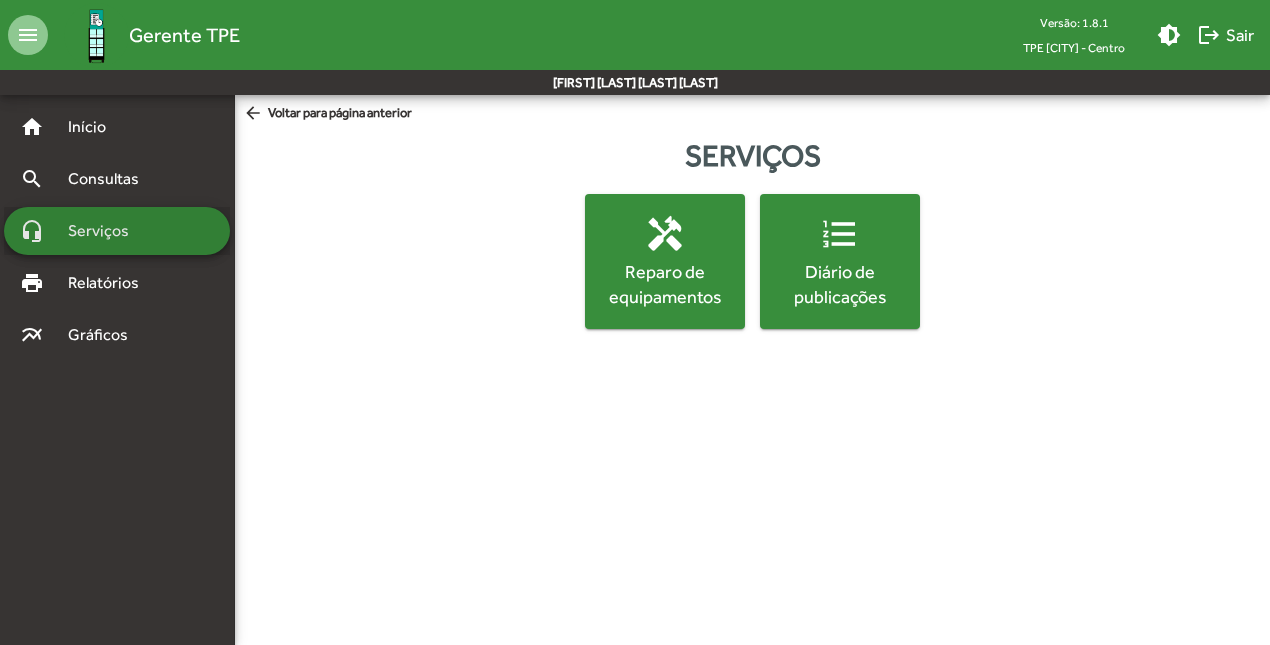 scroll, scrollTop: 0, scrollLeft: 0, axis: both 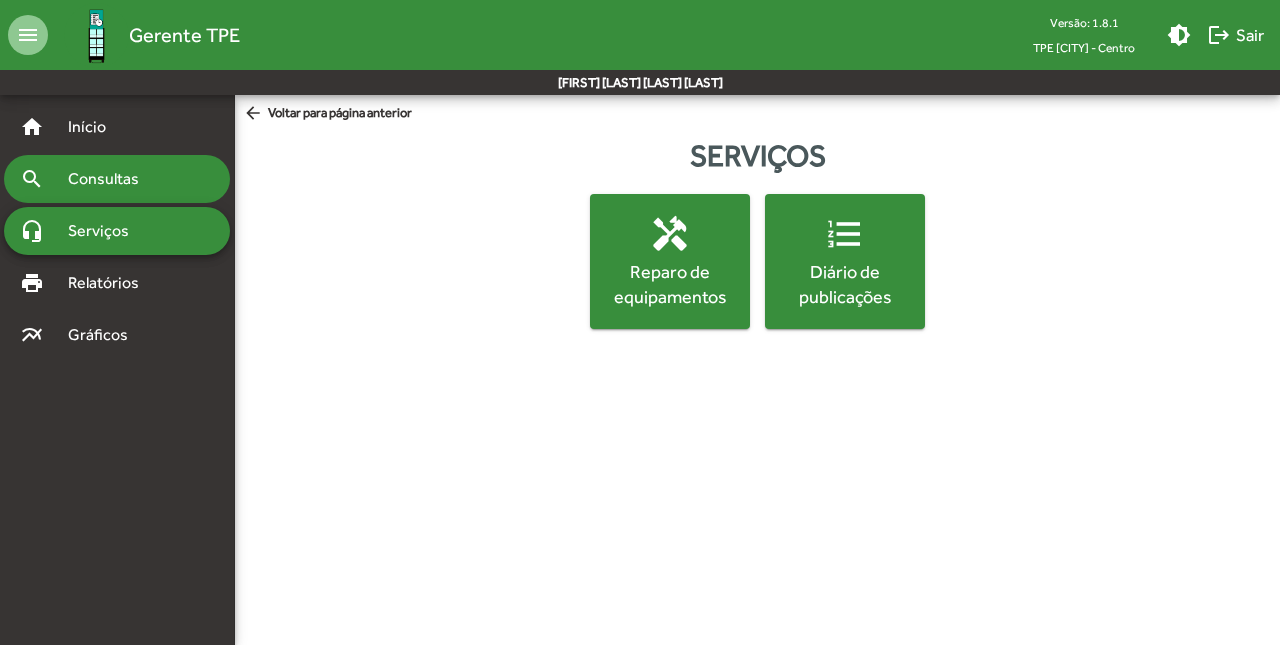 click on "search Consultas" at bounding box center (117, 179) 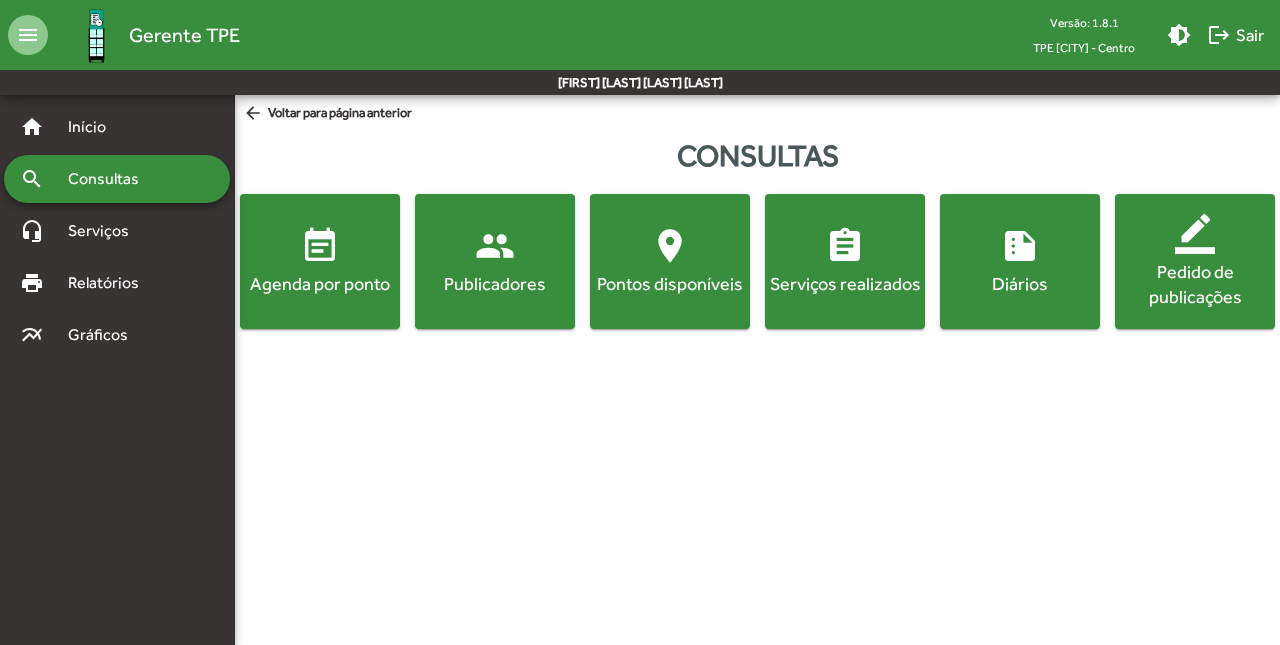 click on "people  Publicadores" 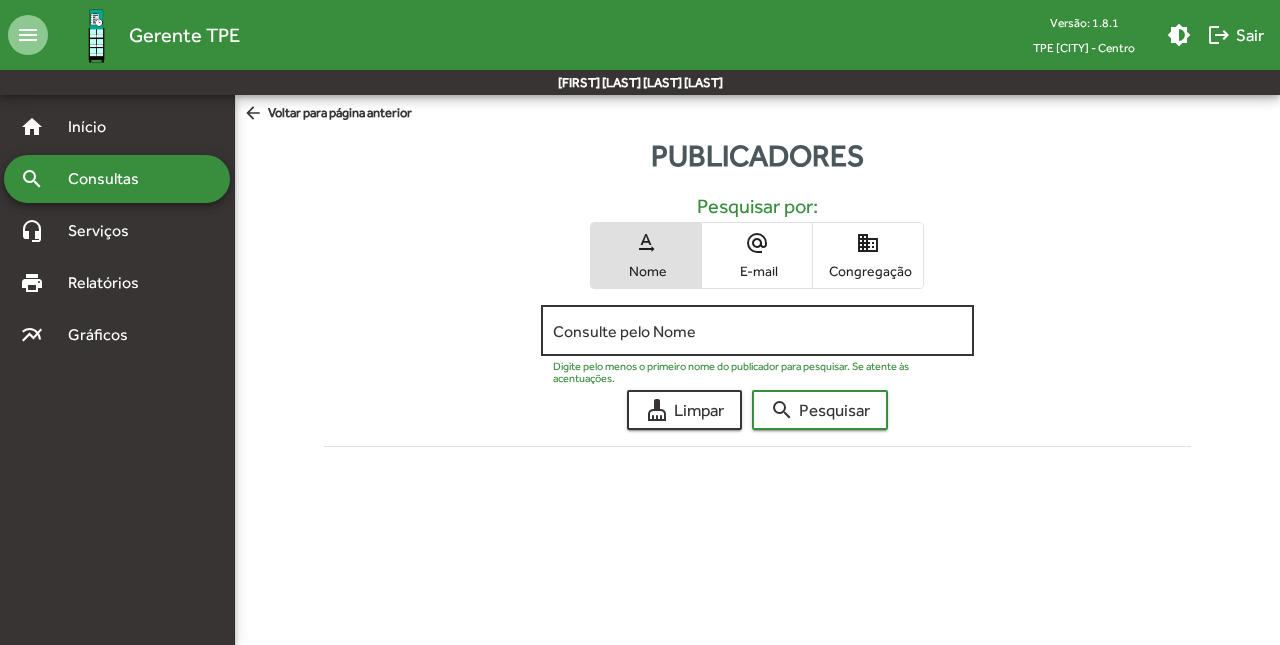 click on "Consulte pelo Nome" 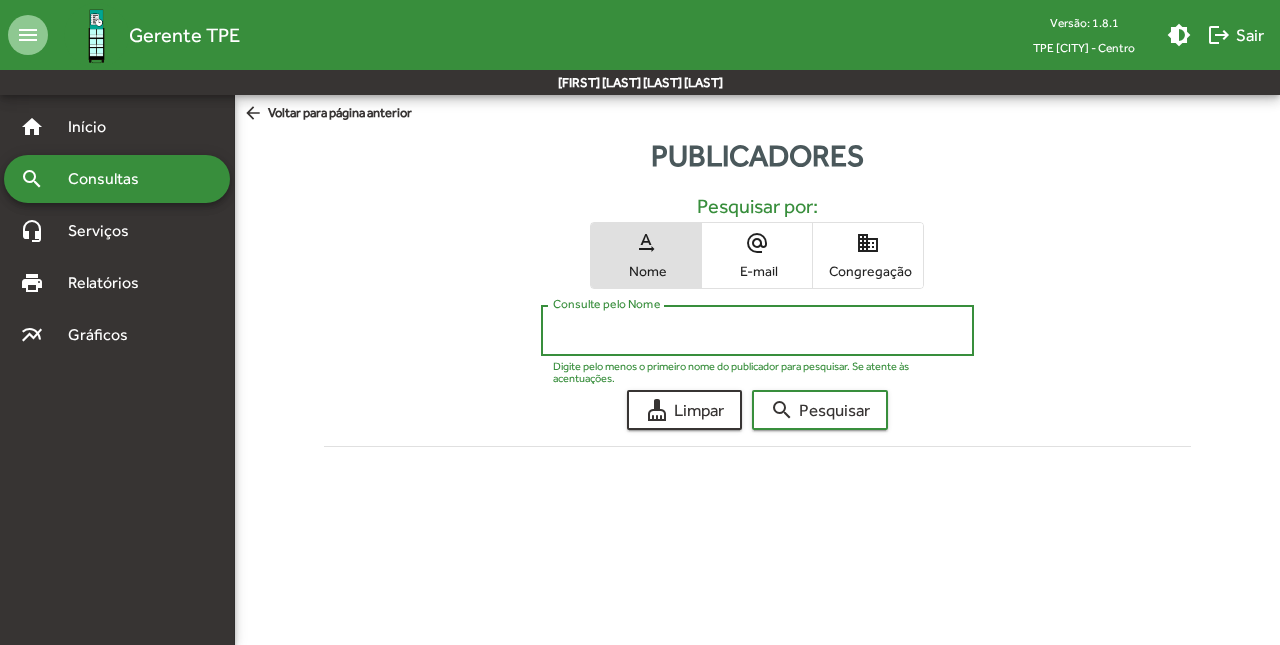 click on "alternate_email E-mail" at bounding box center [757, 255] 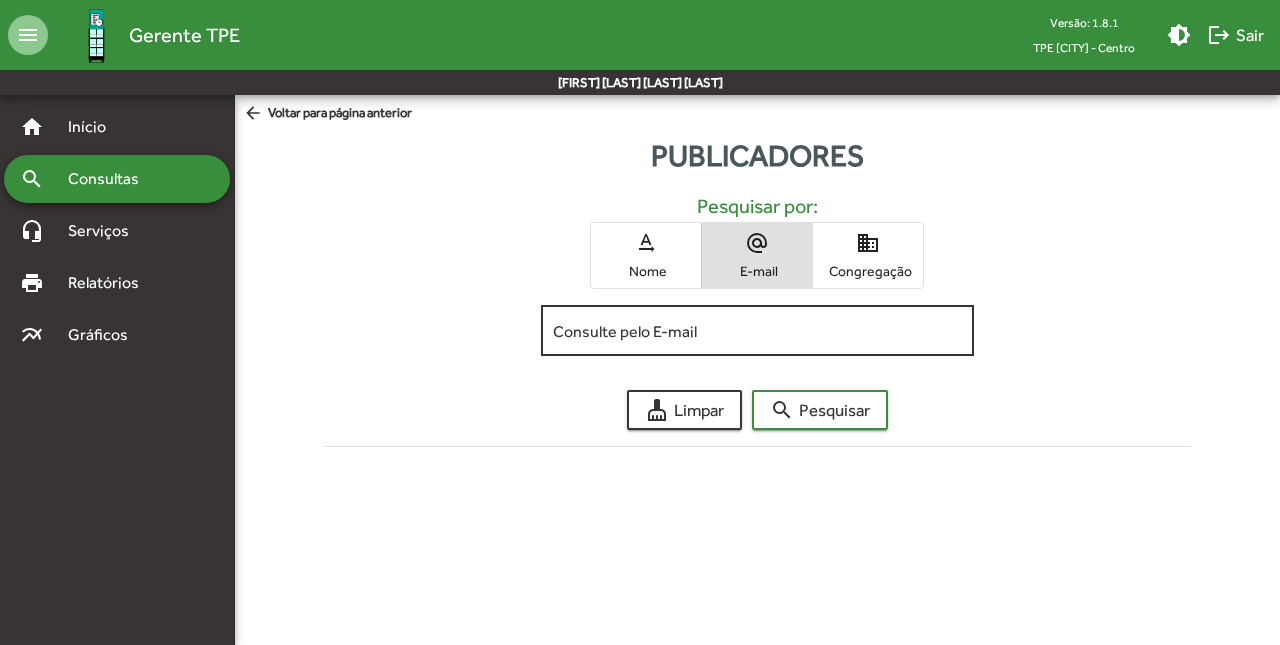 click on "Consulte pelo E-mail" 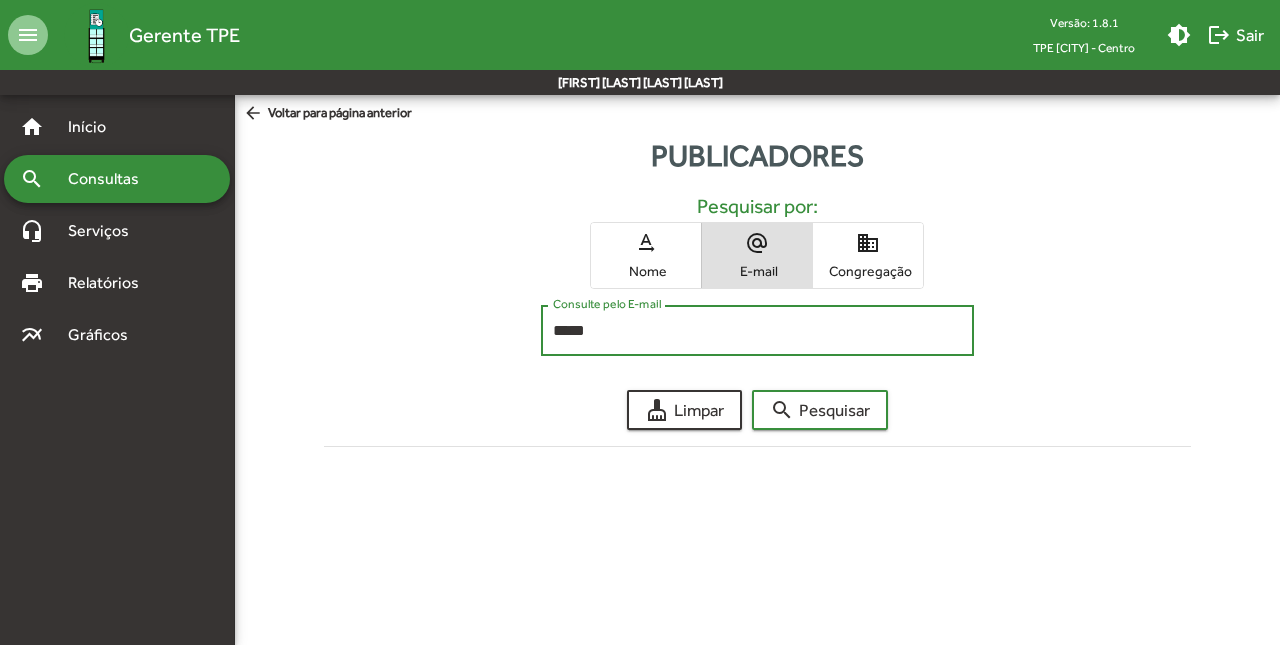 click on "search  Pesquisar" 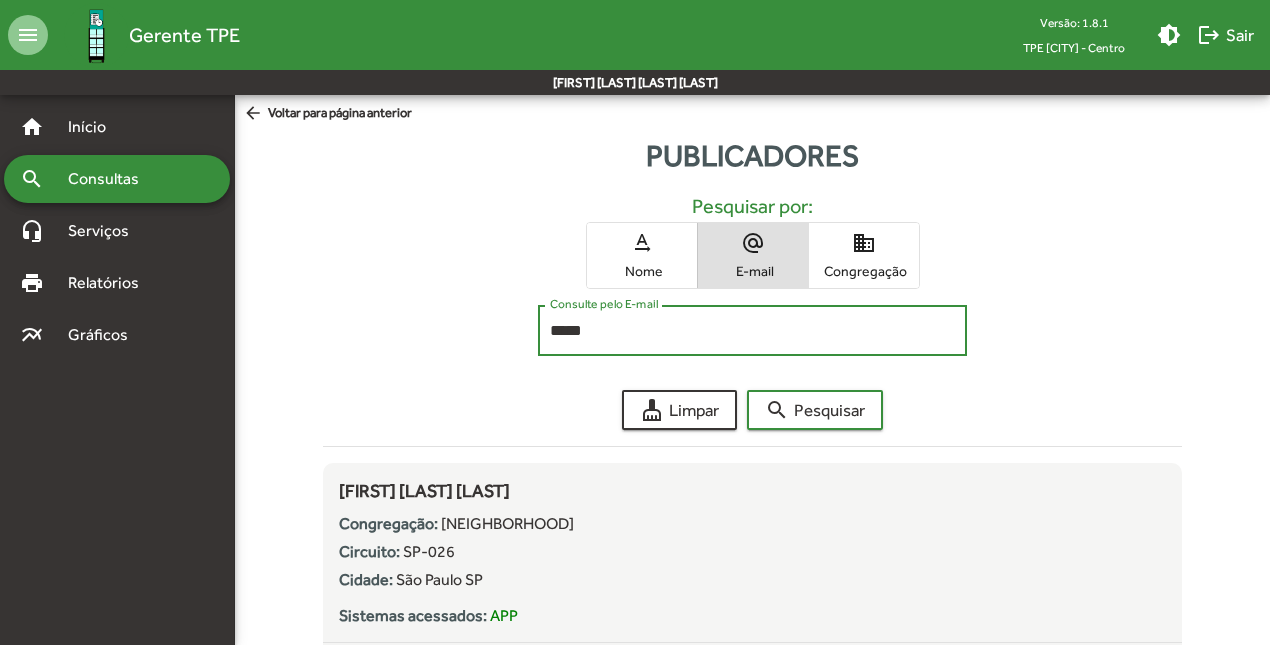 scroll, scrollTop: 0, scrollLeft: 0, axis: both 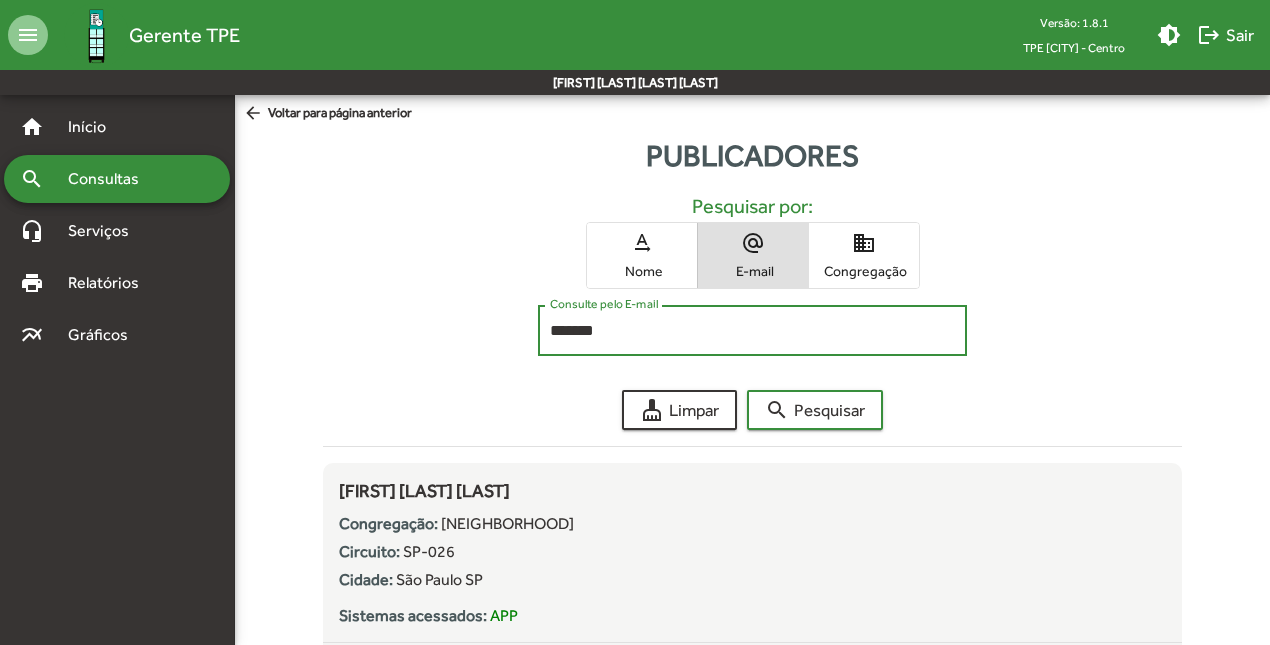 click on "search  Pesquisar" 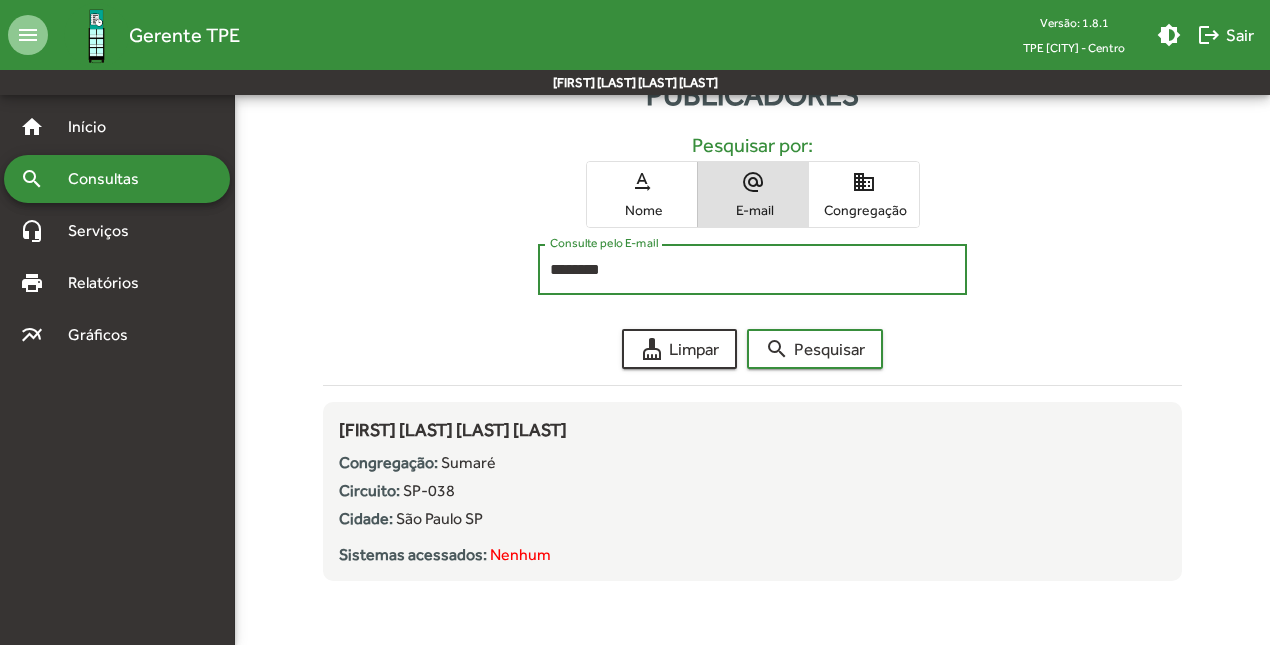 scroll, scrollTop: 62, scrollLeft: 0, axis: vertical 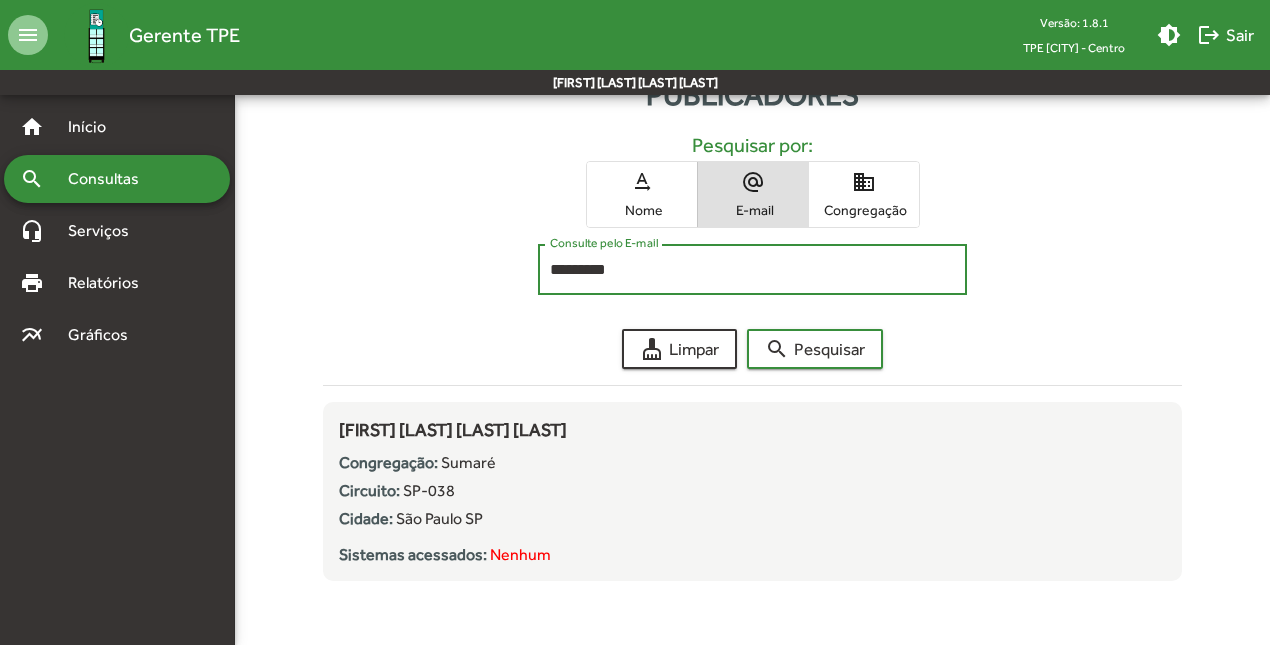 click on "search  Pesquisar" 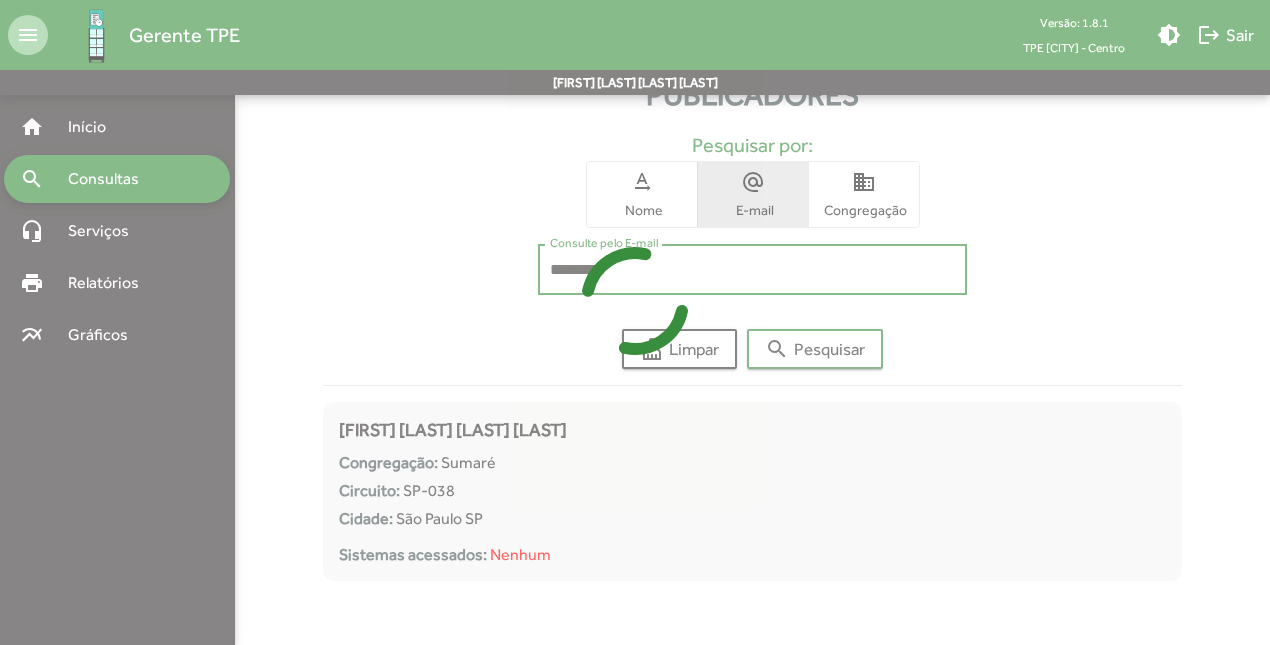 scroll, scrollTop: 0, scrollLeft: 0, axis: both 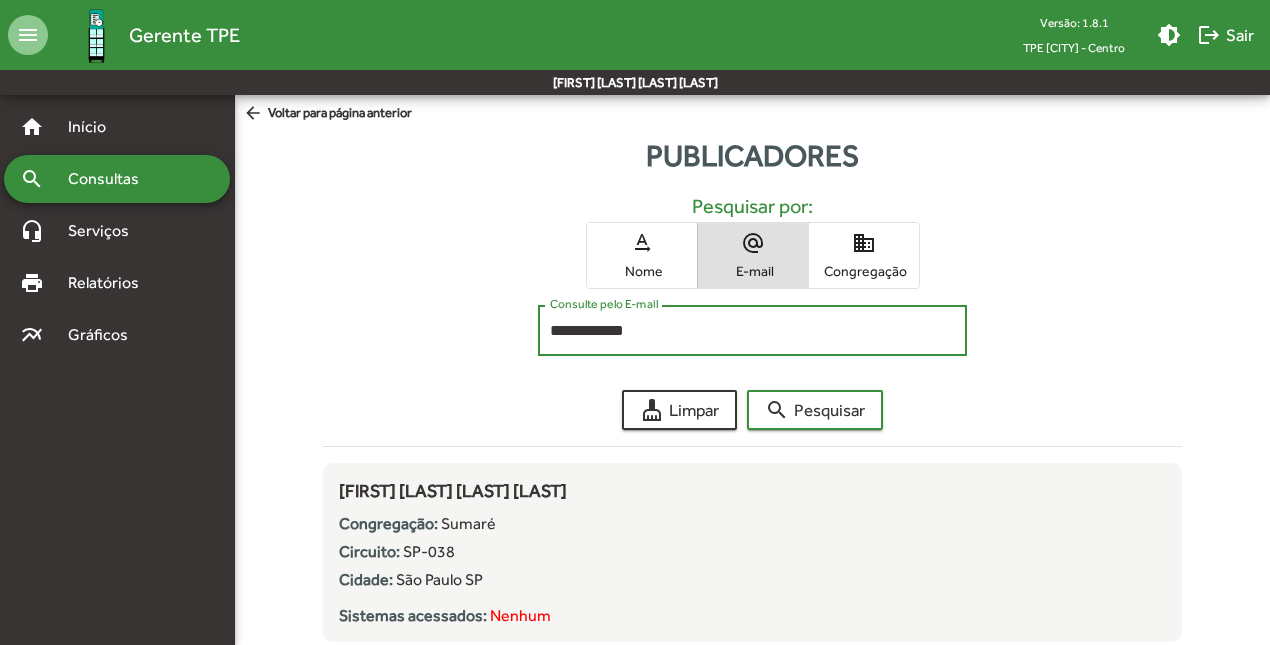 click on "search  Pesquisar" 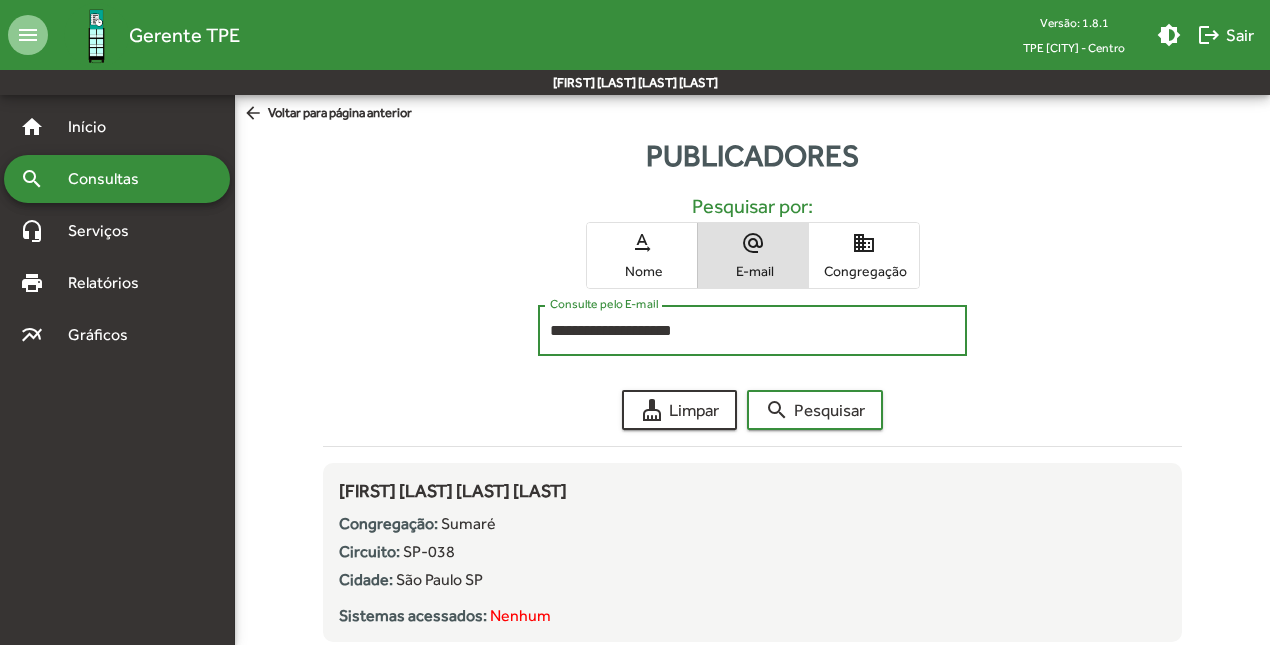 click on "search  Pesquisar" 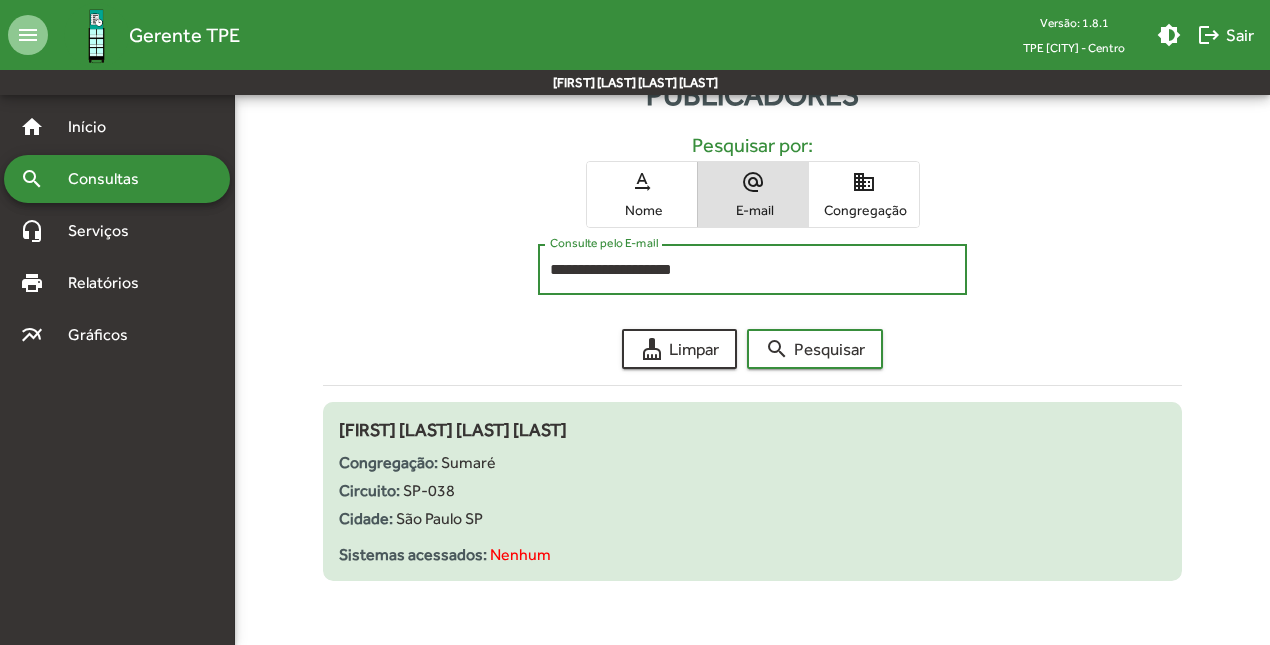 scroll, scrollTop: 62, scrollLeft: 0, axis: vertical 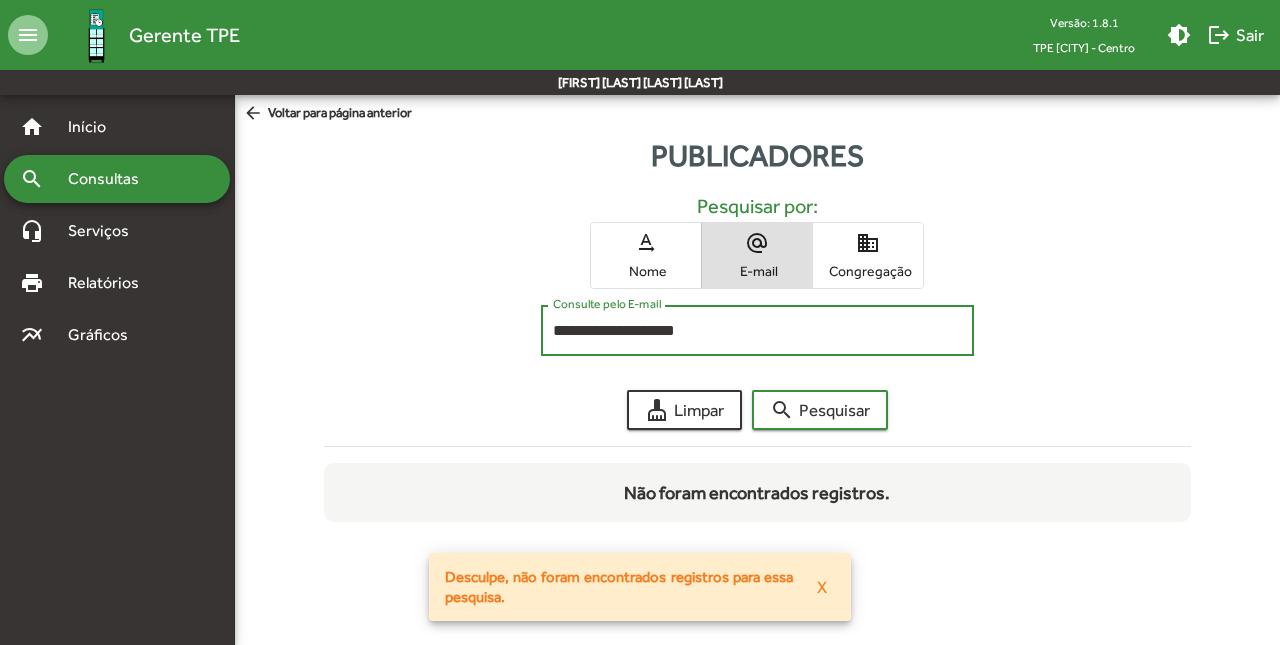 type on "**********" 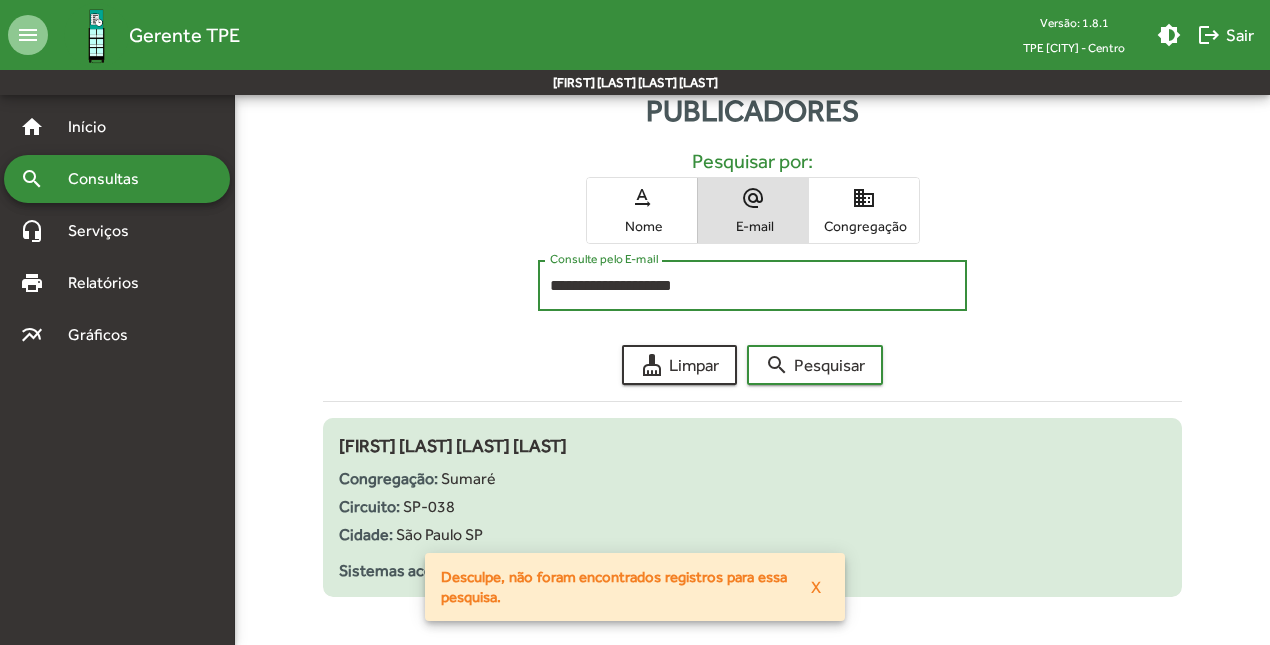 scroll, scrollTop: 46, scrollLeft: 0, axis: vertical 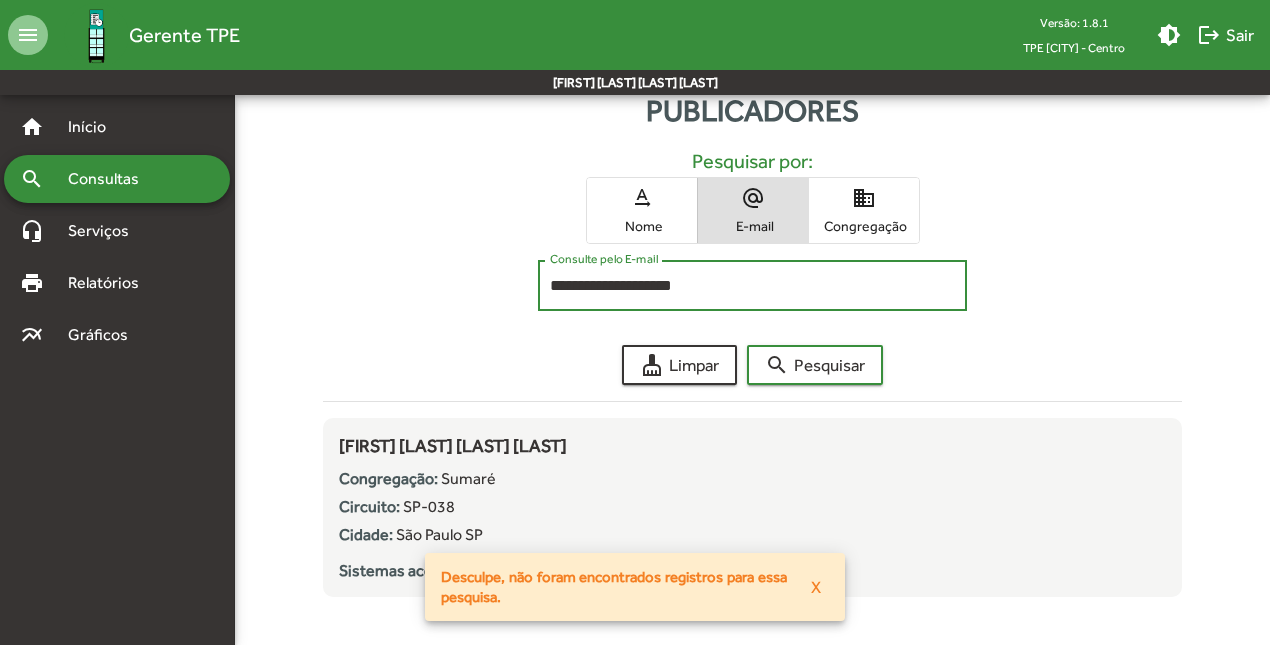 click on "X" at bounding box center [816, 587] 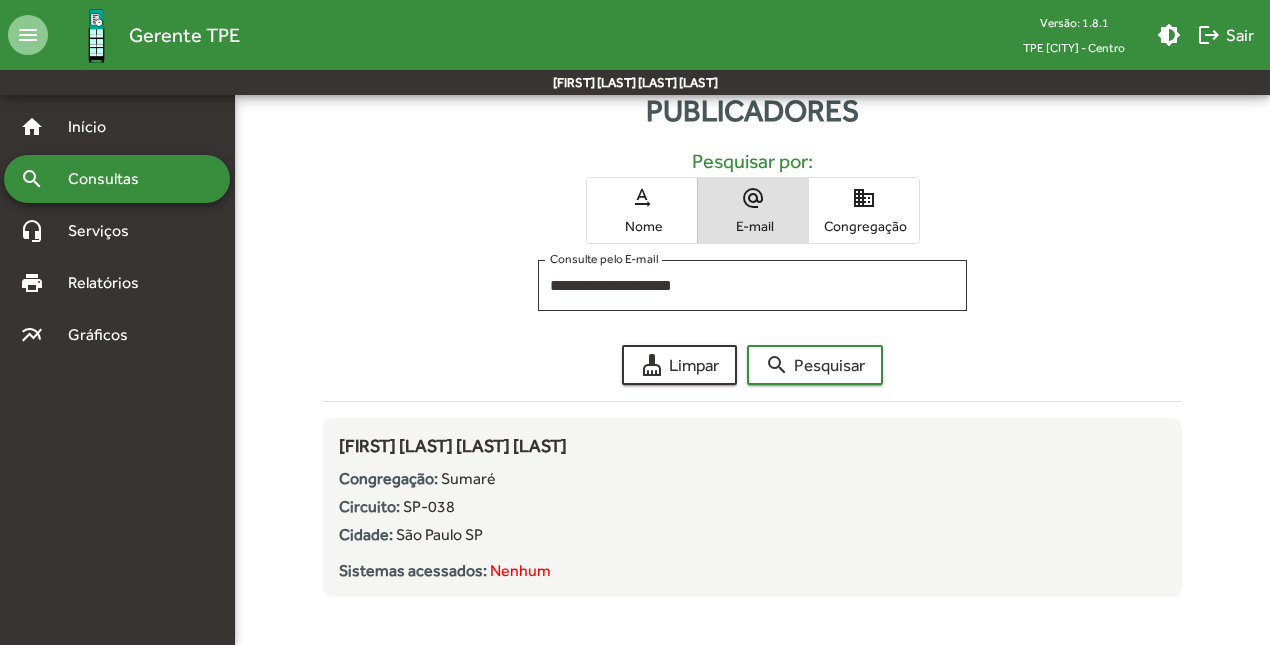 click on "**********" 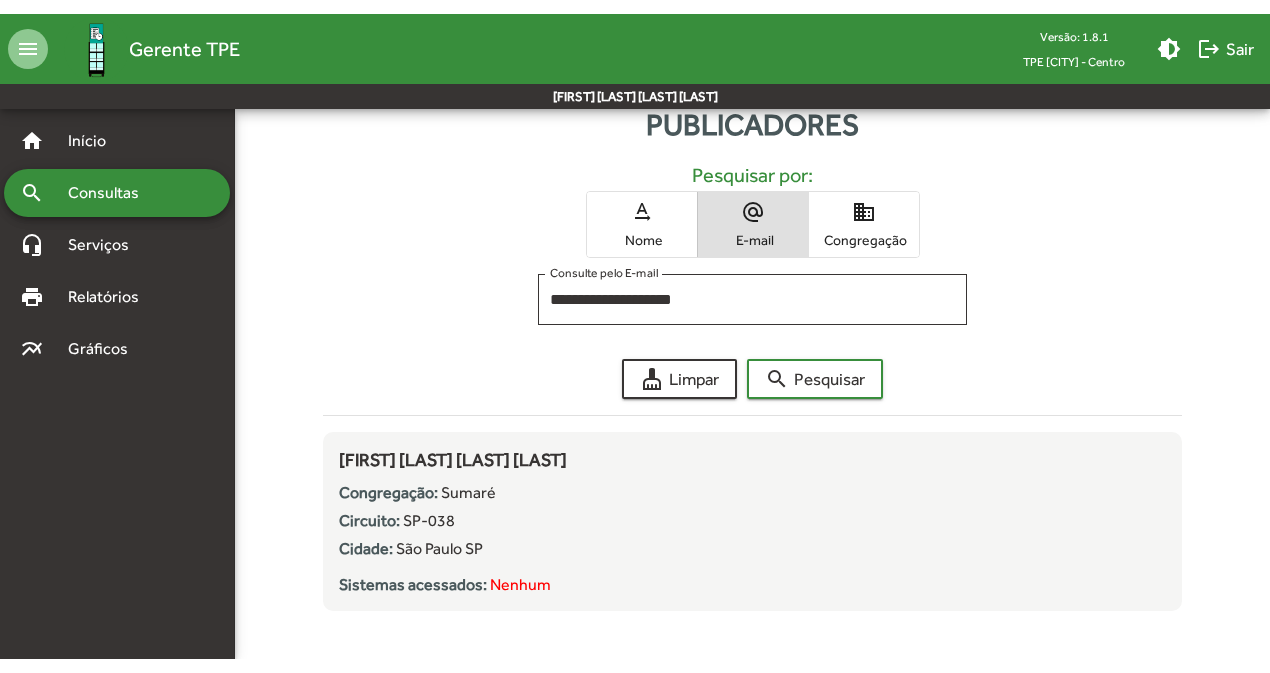scroll, scrollTop: 18, scrollLeft: 0, axis: vertical 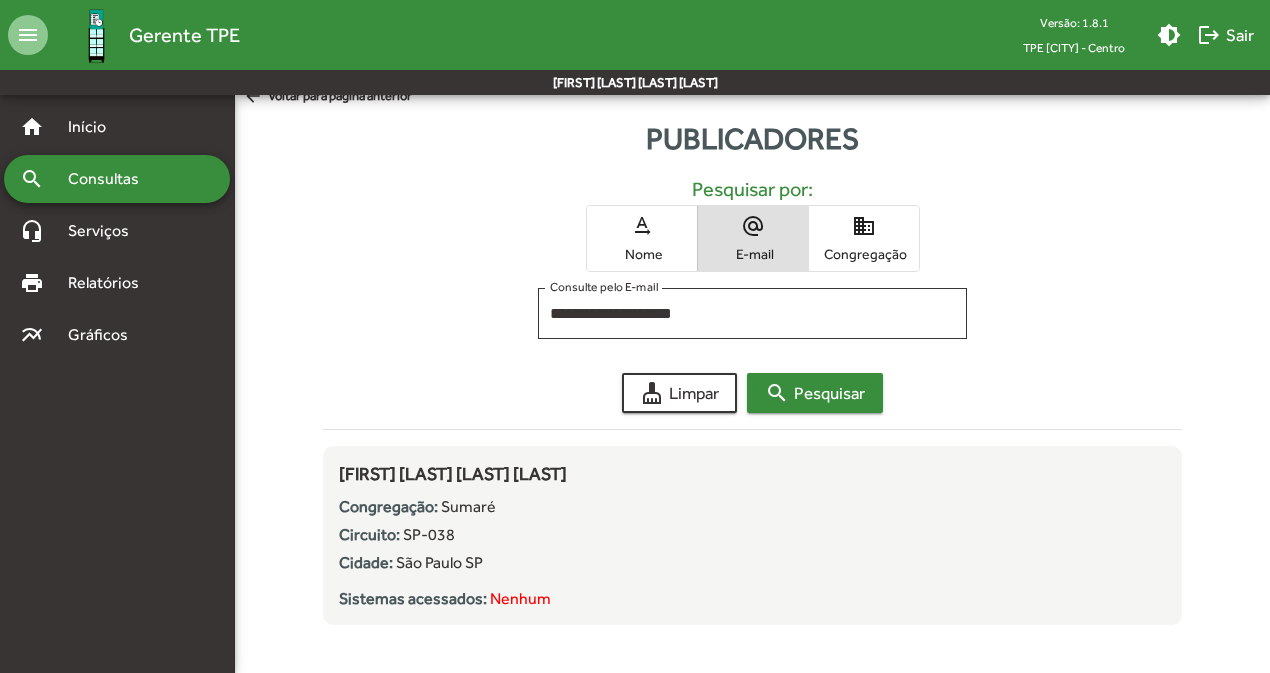 click on "search  Pesquisar" 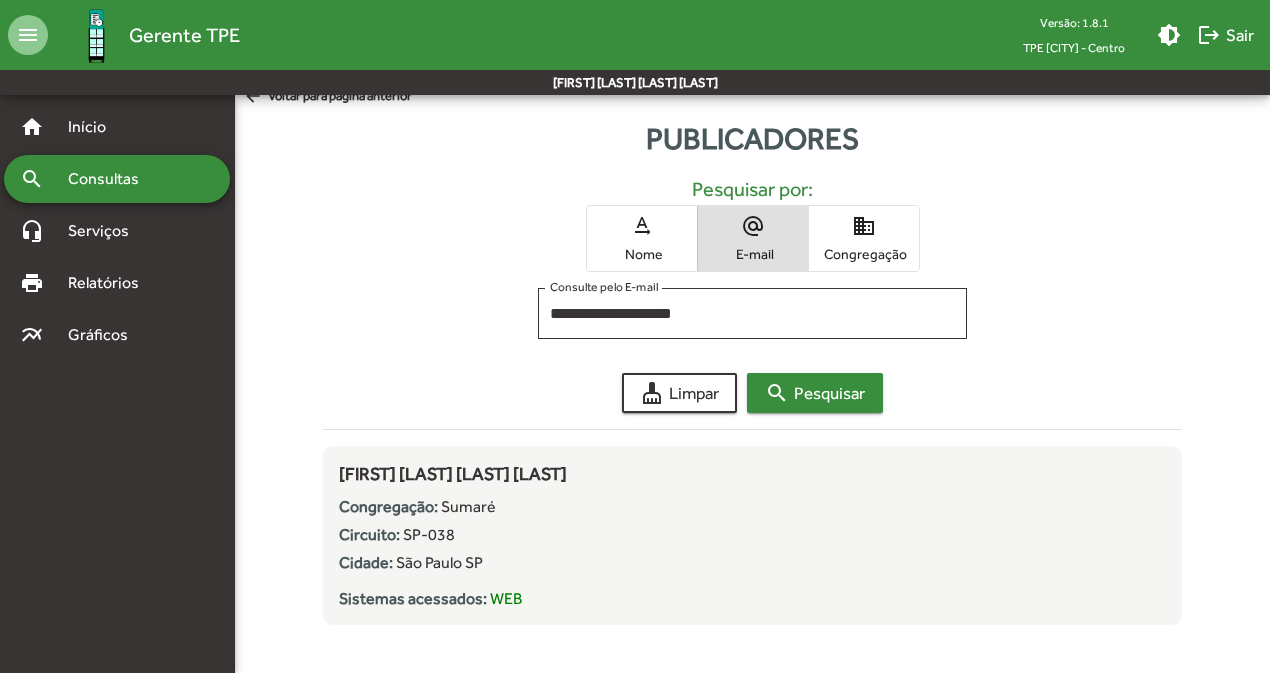 scroll, scrollTop: 18, scrollLeft: 0, axis: vertical 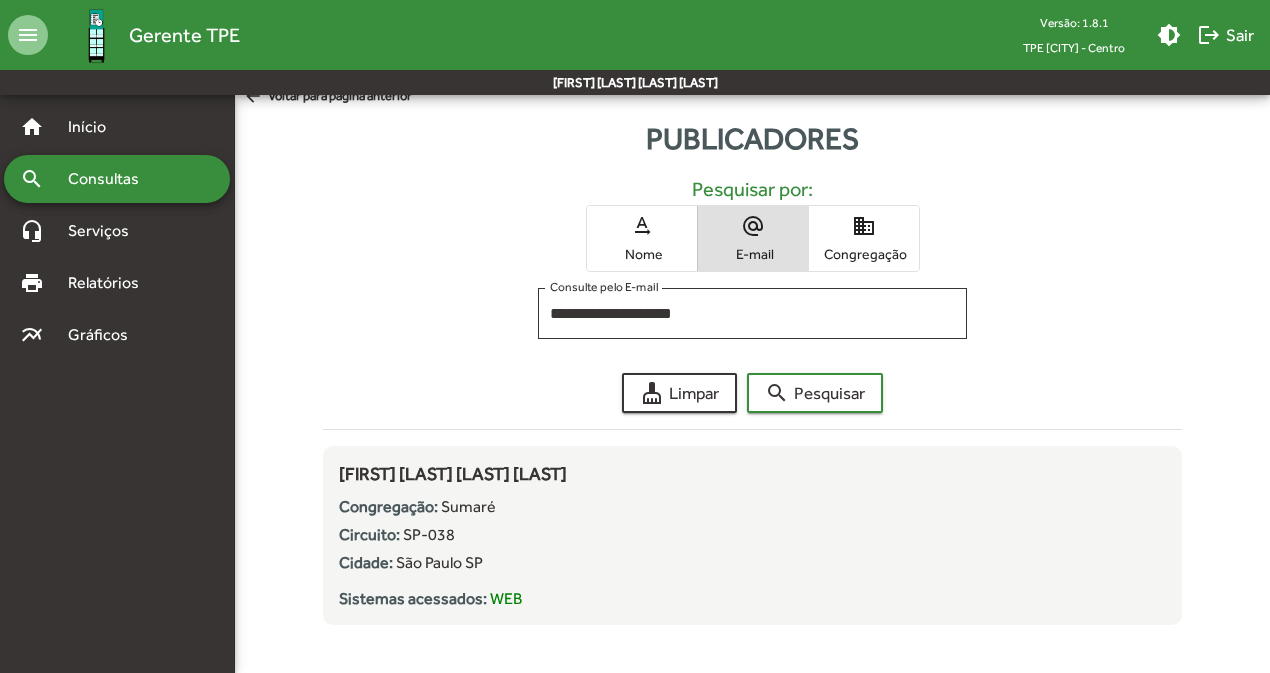 click on "domain Congregação" at bounding box center [864, 238] 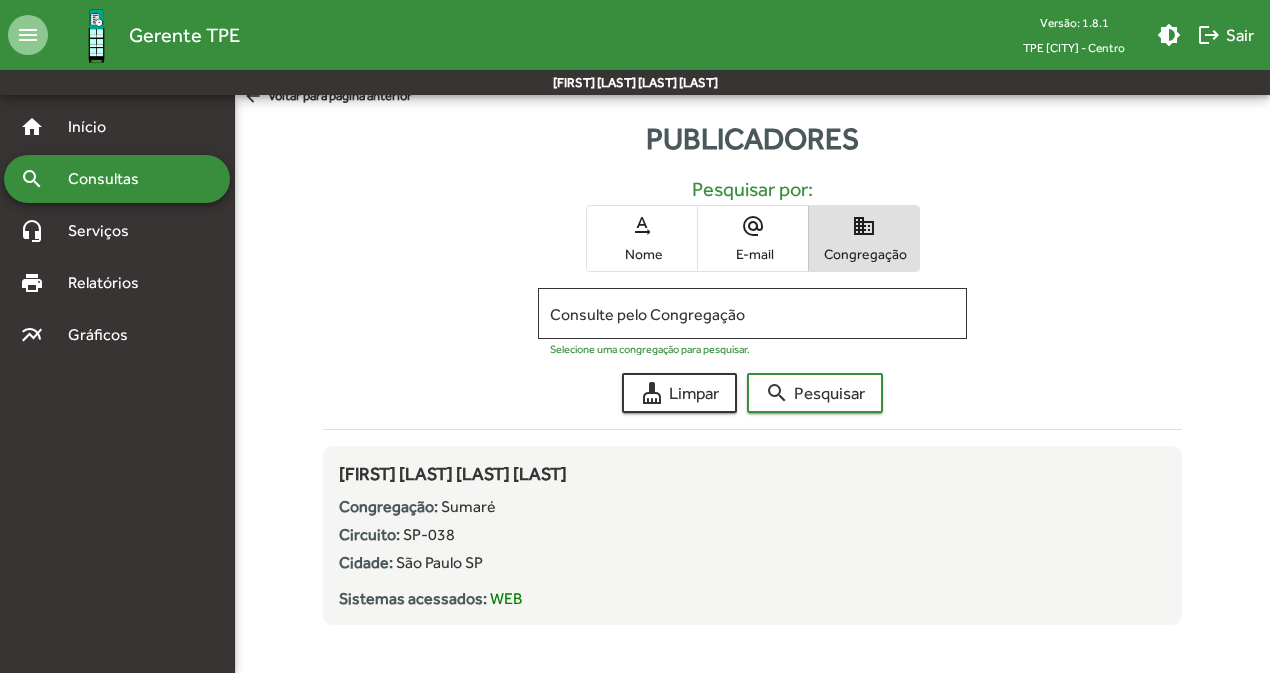 click on "Nome" at bounding box center [642, 254] 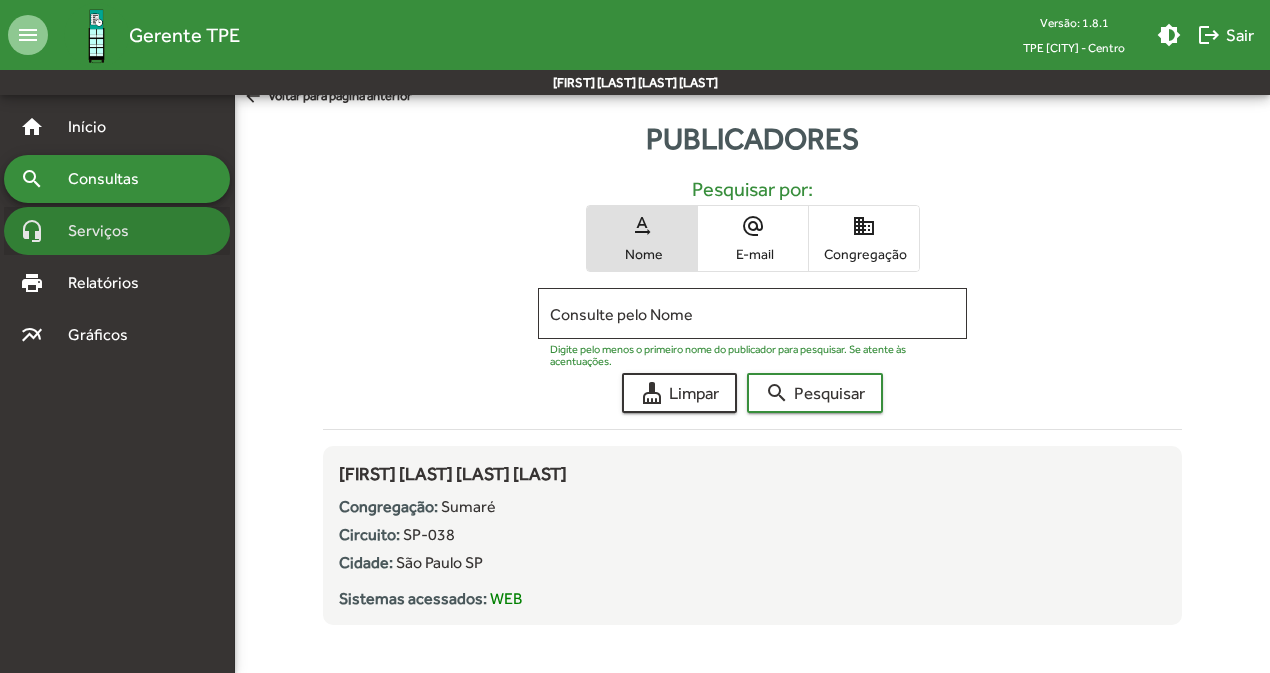 click on "Serviços" at bounding box center [106, 231] 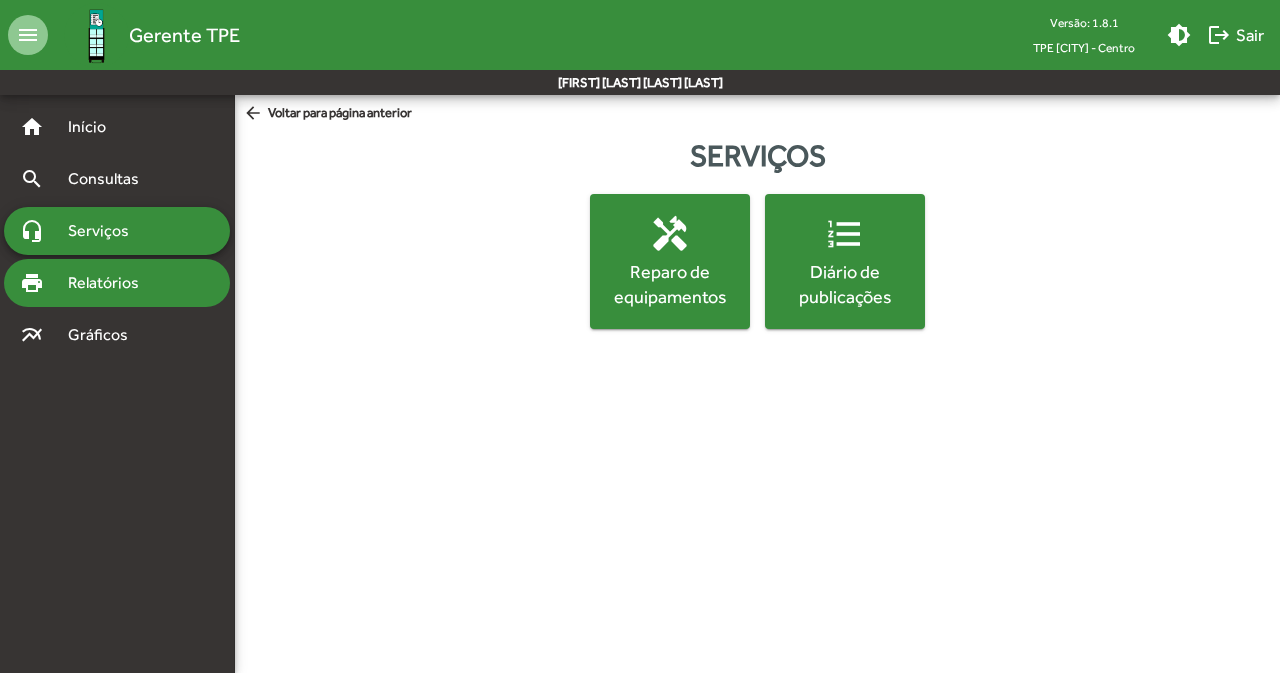 click on "Relatórios" at bounding box center (110, 283) 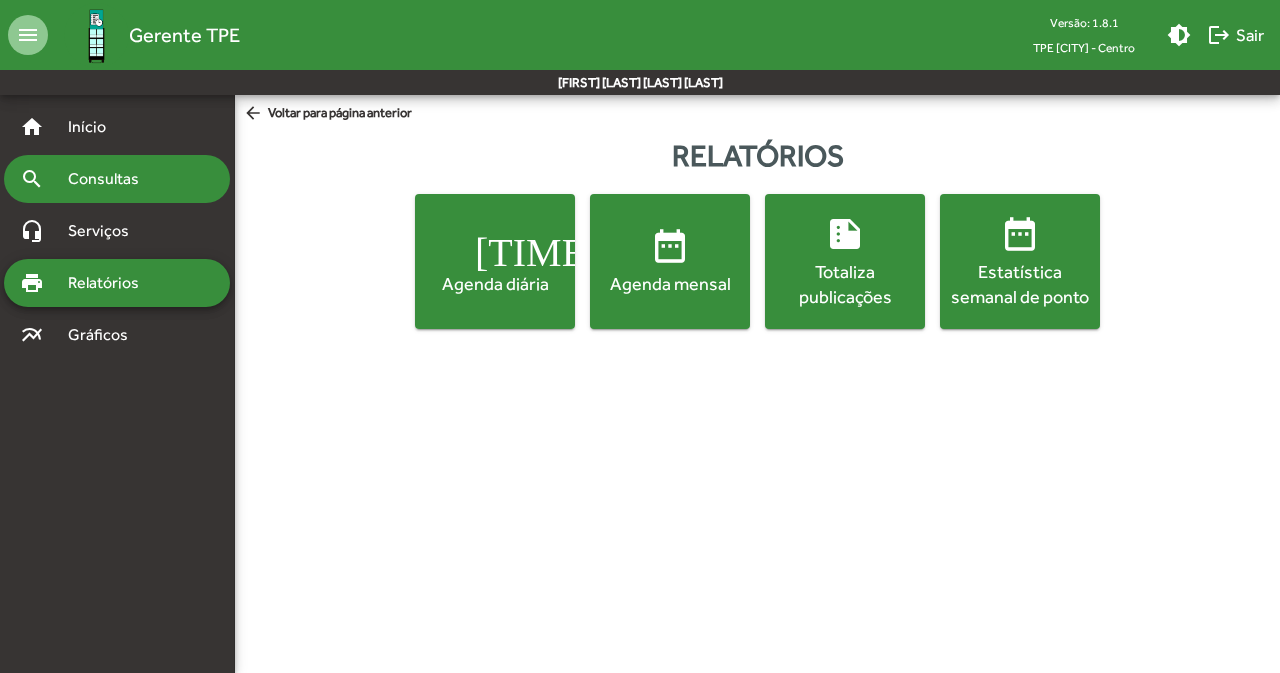 click on "Consultas" at bounding box center (110, 179) 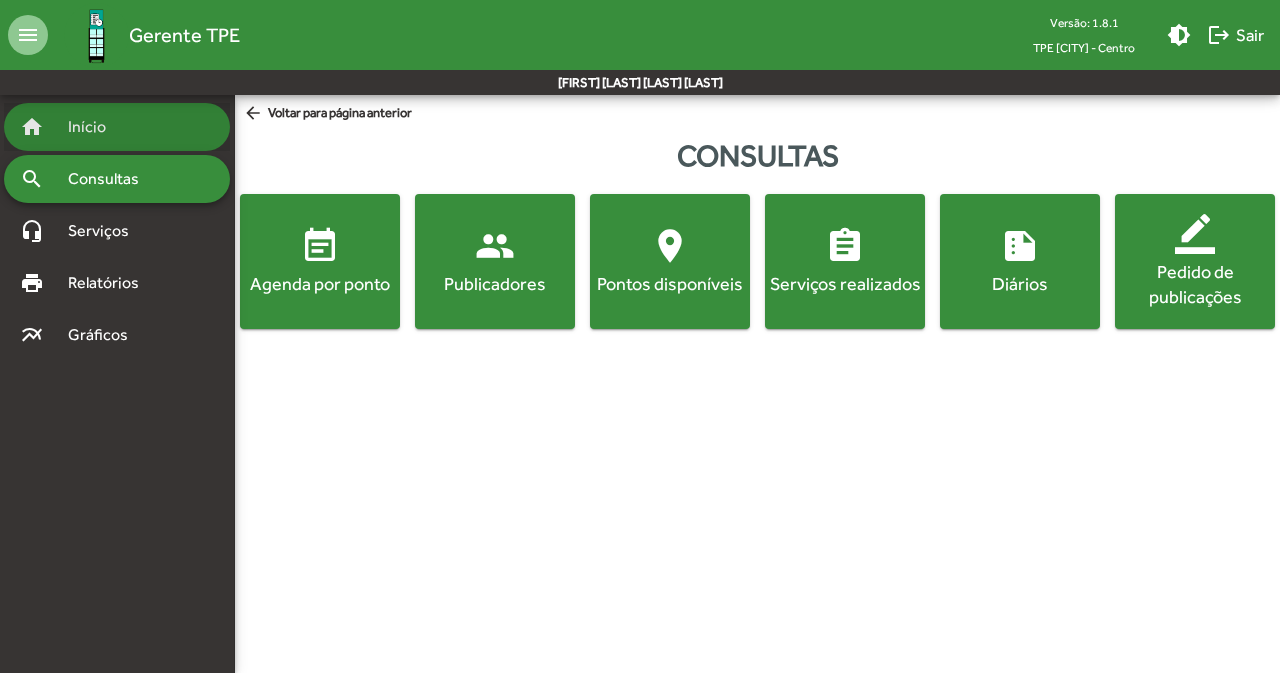 click on "Início" at bounding box center (95, 127) 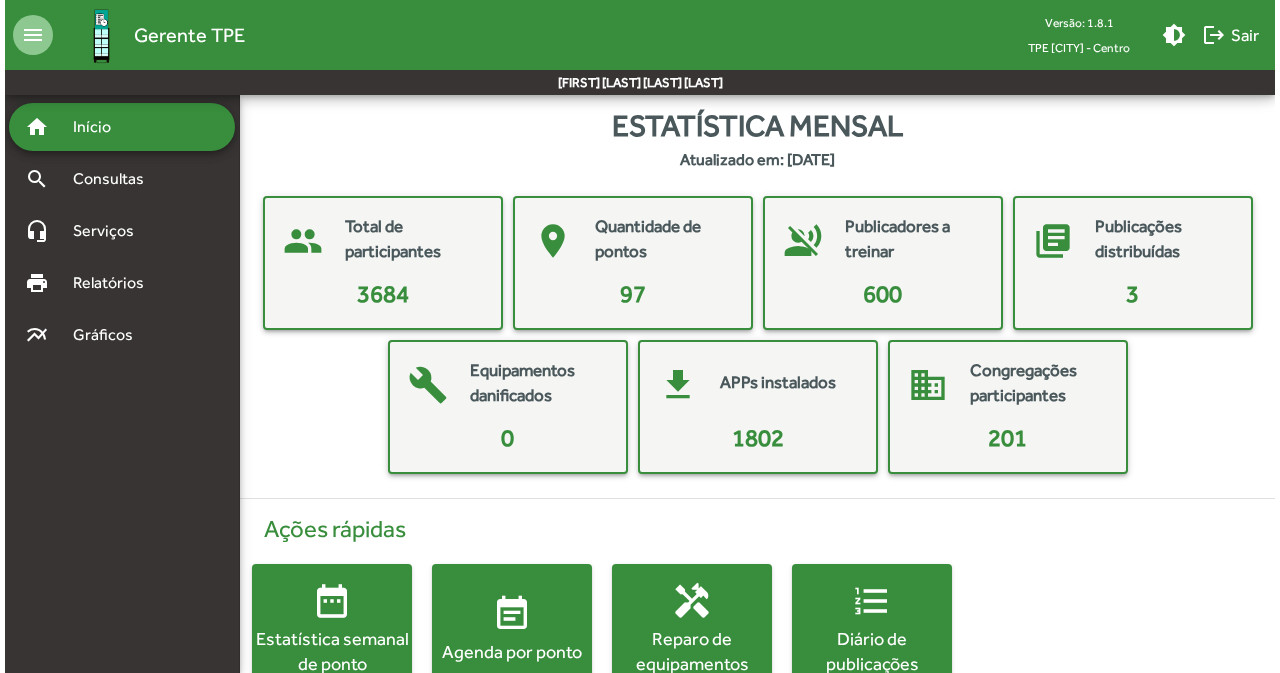 scroll, scrollTop: 0, scrollLeft: 0, axis: both 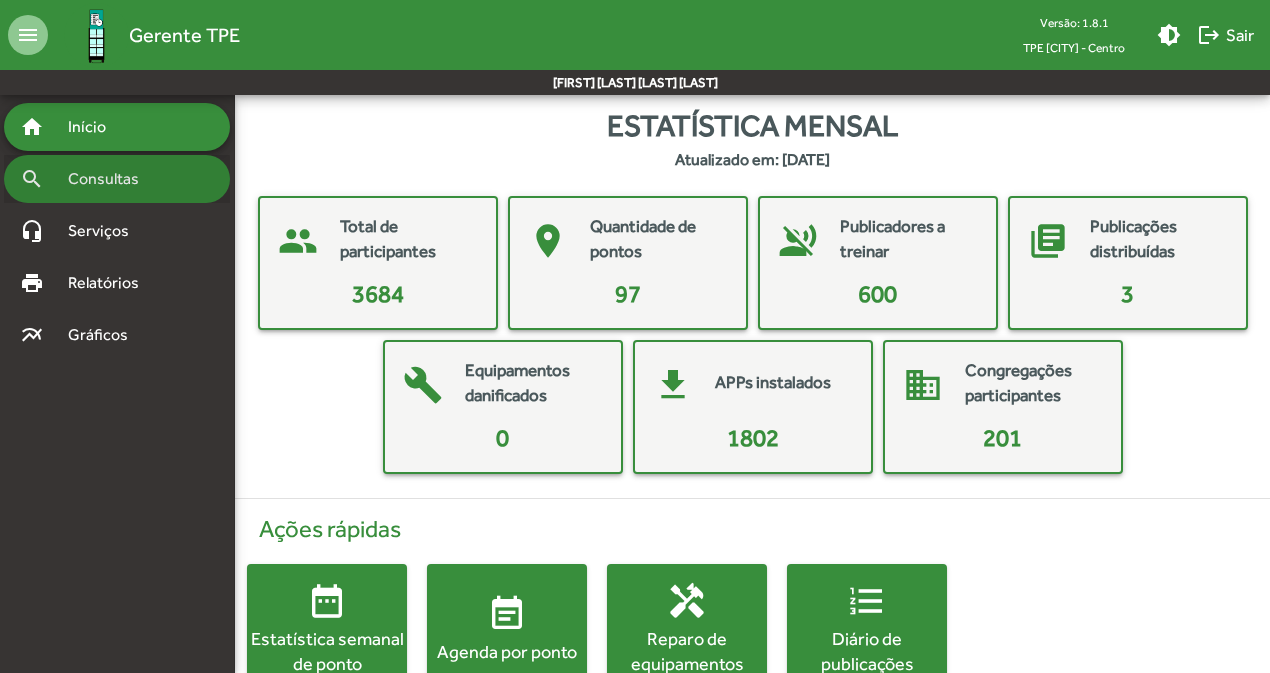 click on "Consultas" at bounding box center (110, 179) 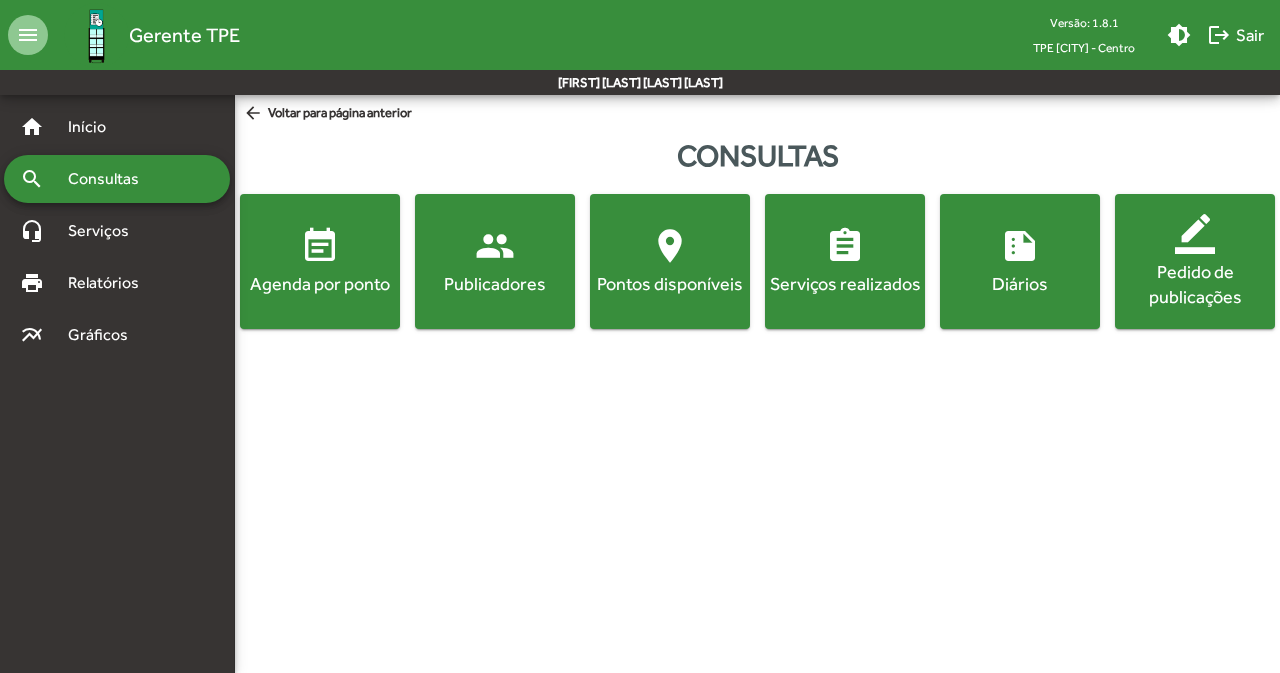 click on "Agenda por ponto" 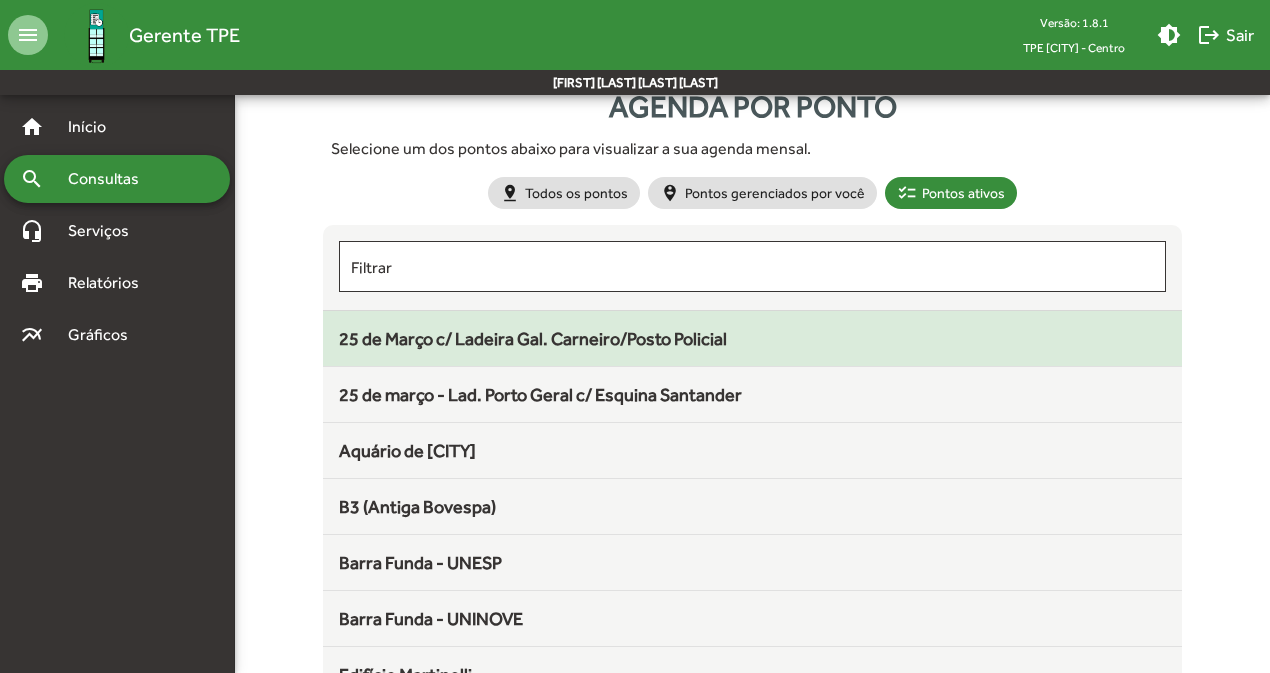 scroll, scrollTop: 50, scrollLeft: 0, axis: vertical 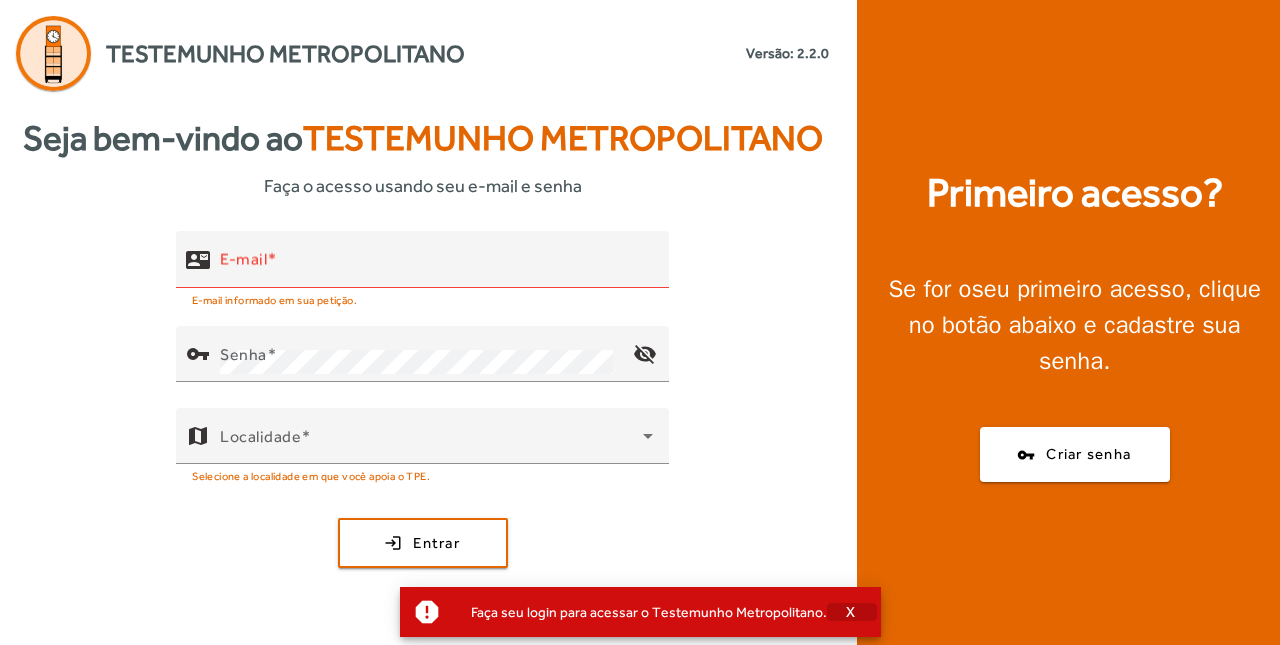 click at bounding box center [852, 612] 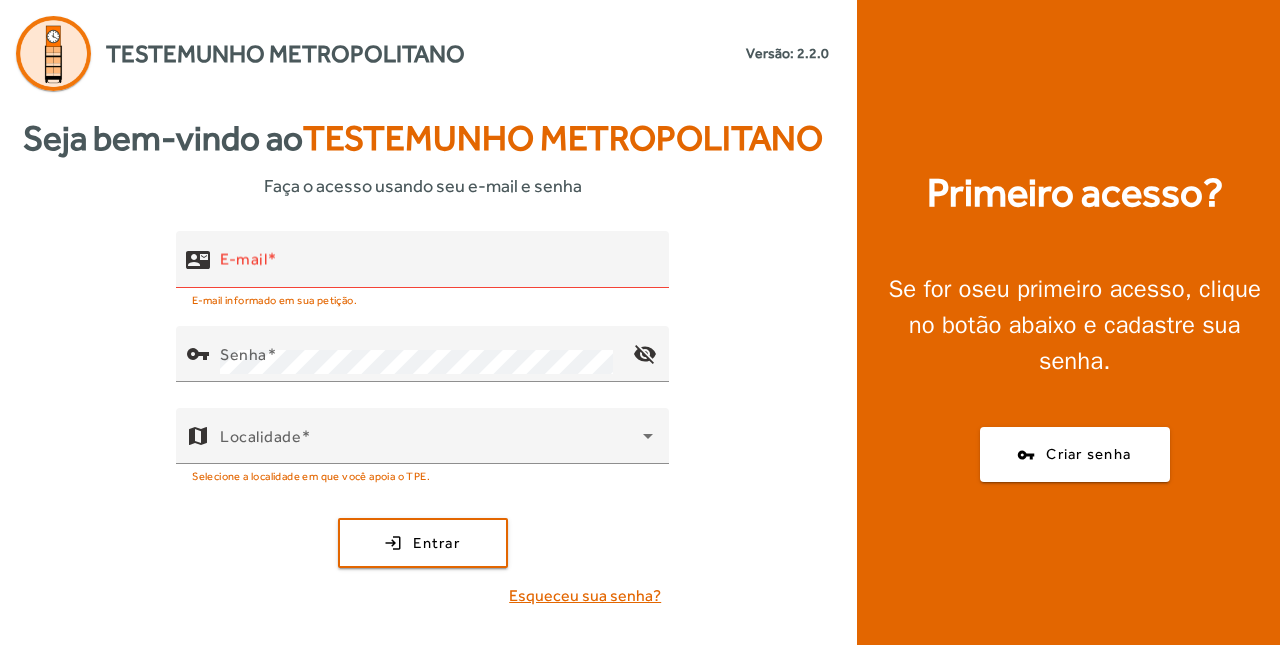 click on "Esqueceu sua senha?" 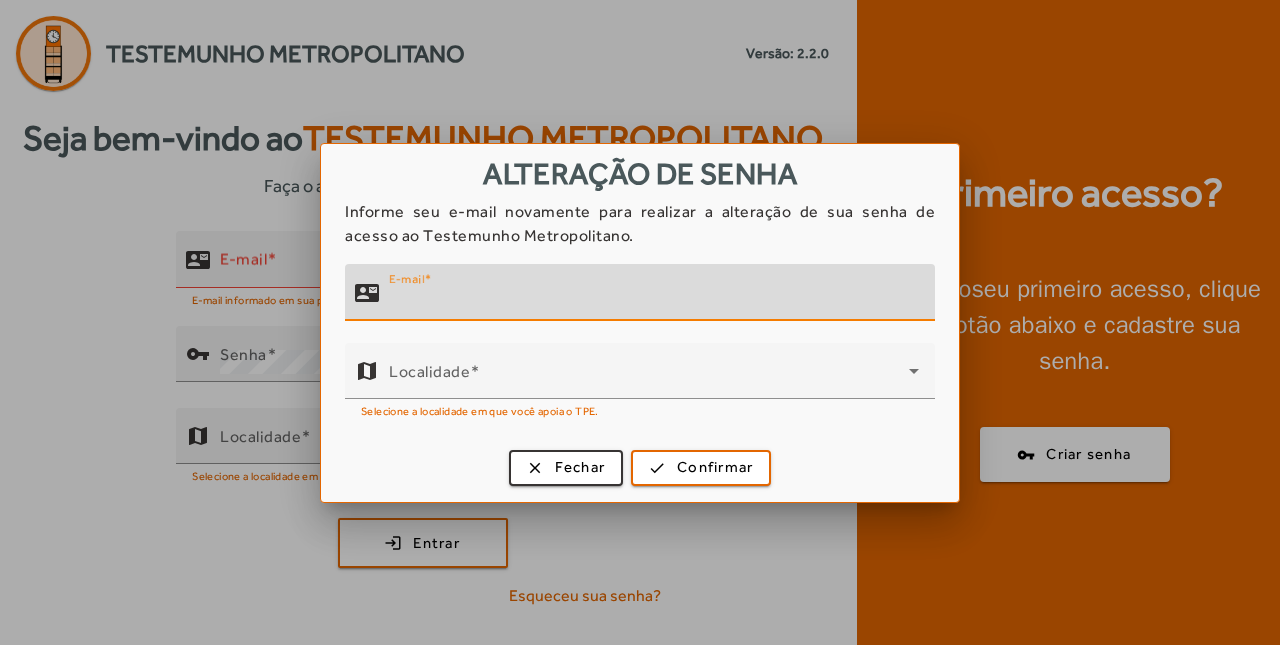 click on "E-mail" at bounding box center [654, 292] 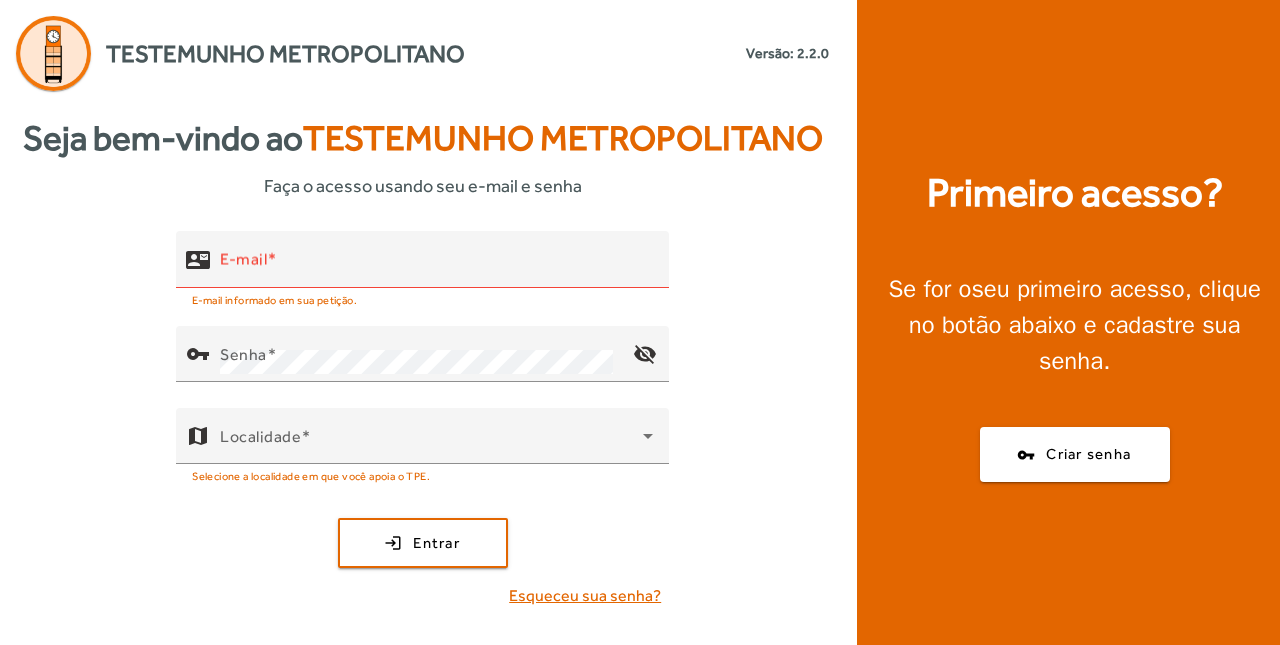 click on "Esqueceu sua senha?" 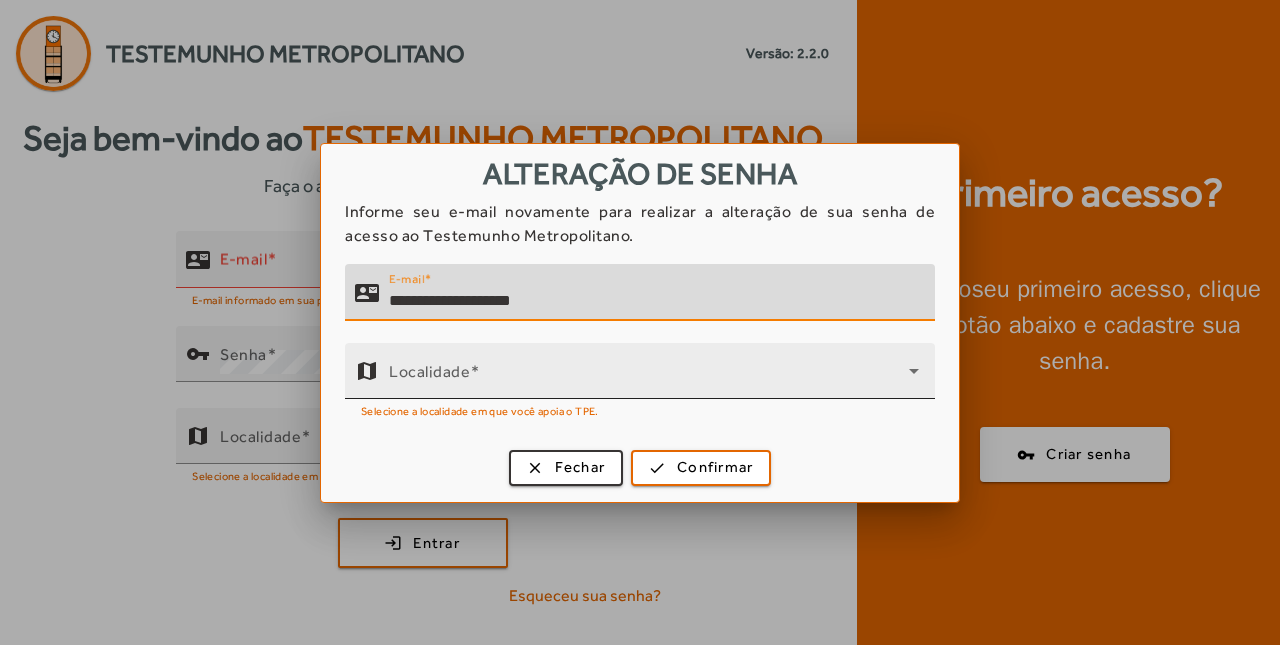 type on "**********" 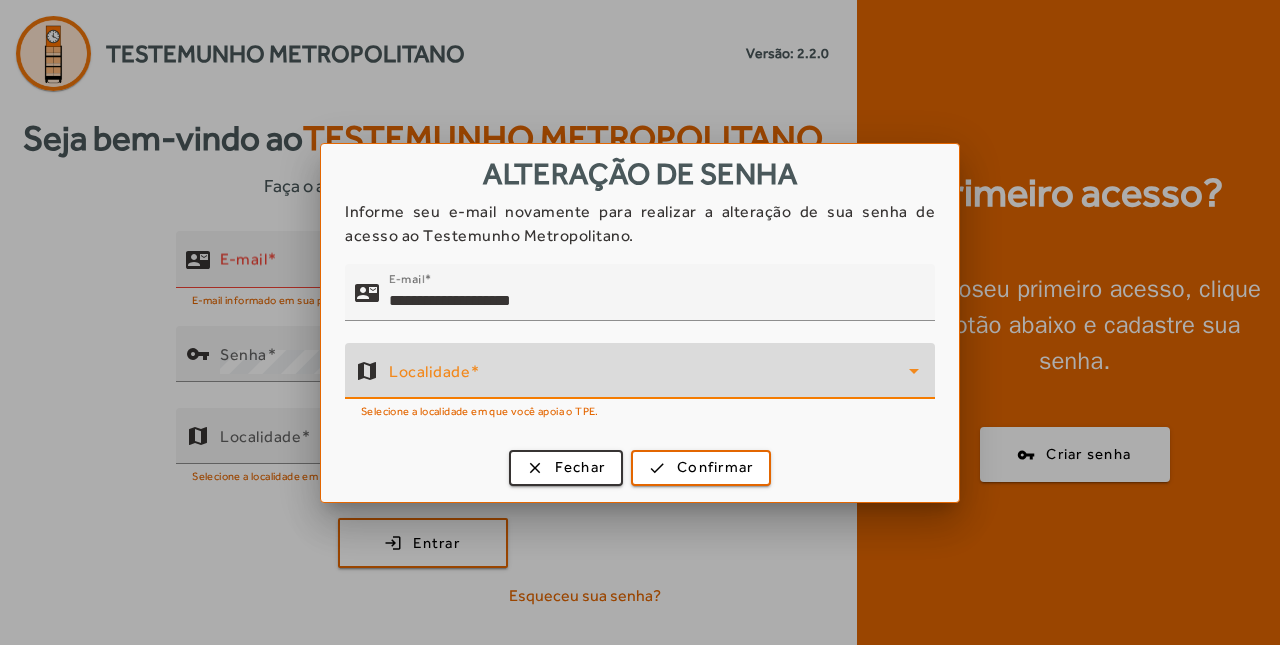 click at bounding box center [649, 379] 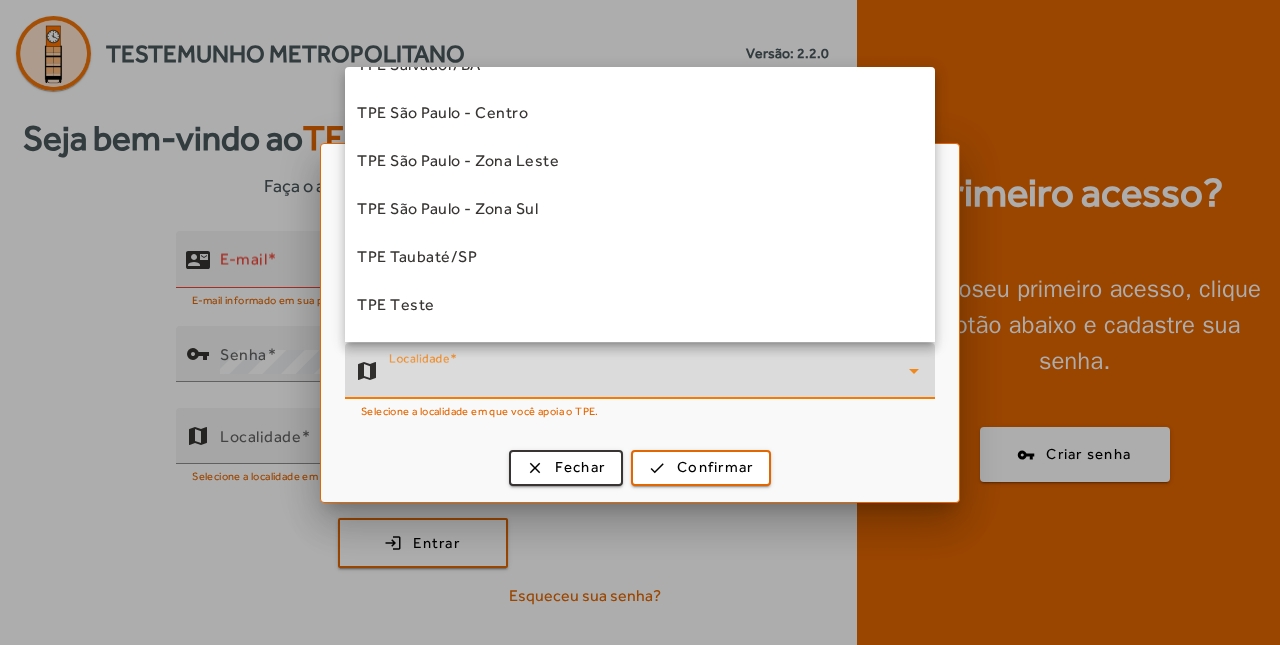 scroll, scrollTop: 572, scrollLeft: 0, axis: vertical 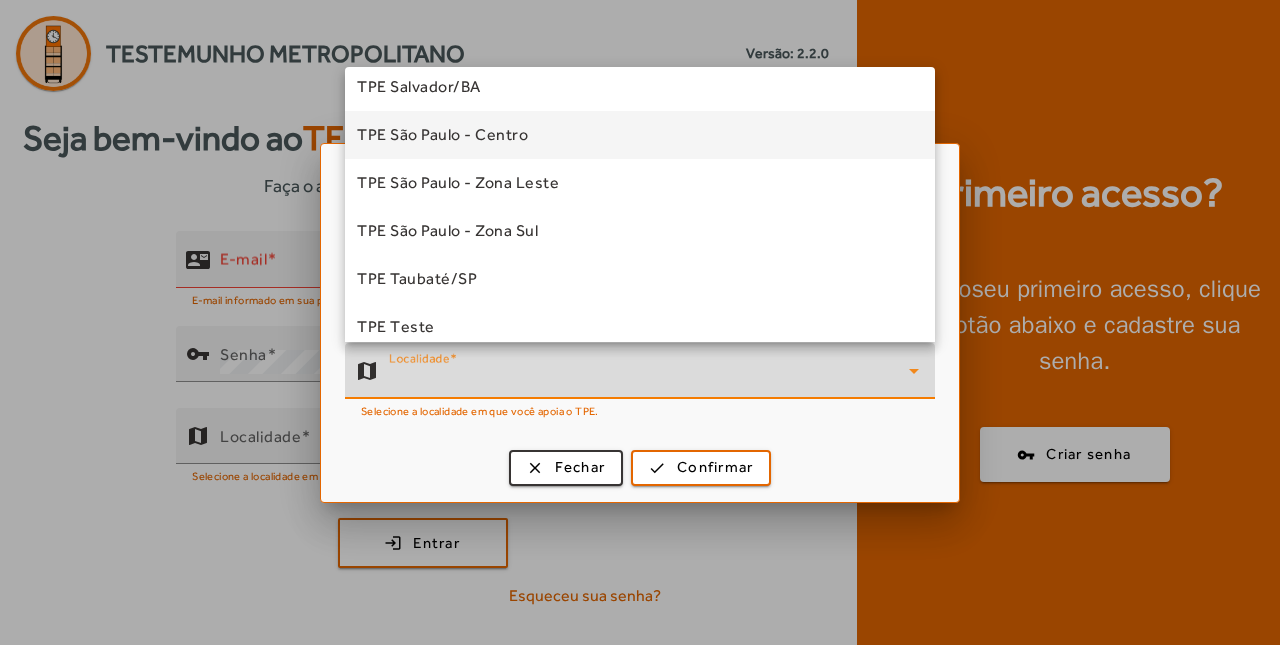 click on "TPE São Paulo - Centro" at bounding box center [442, 135] 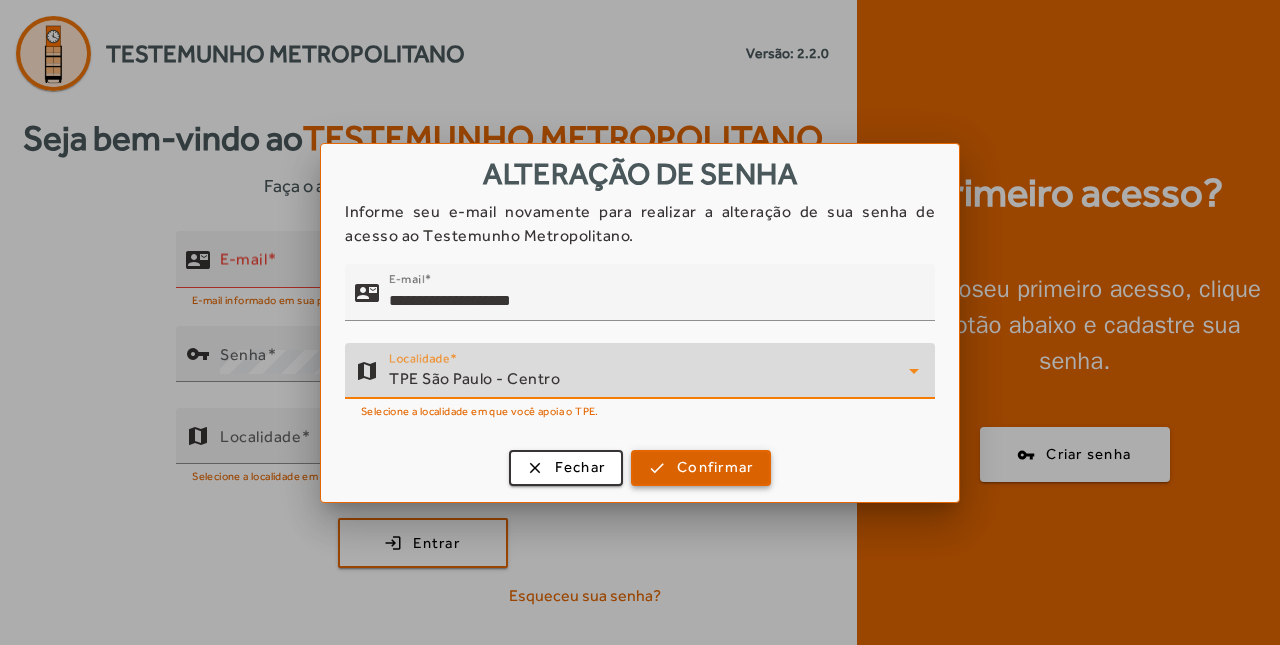click on "Confirmar" at bounding box center [715, 467] 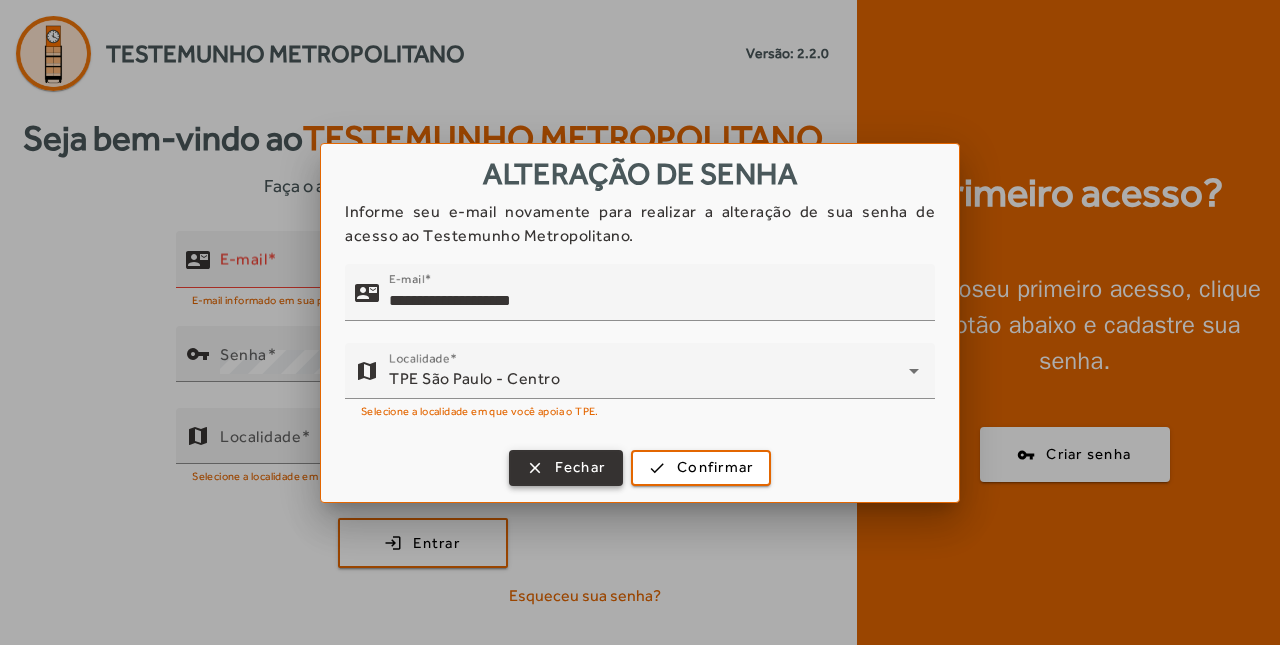 click on "Fechar" at bounding box center [580, 467] 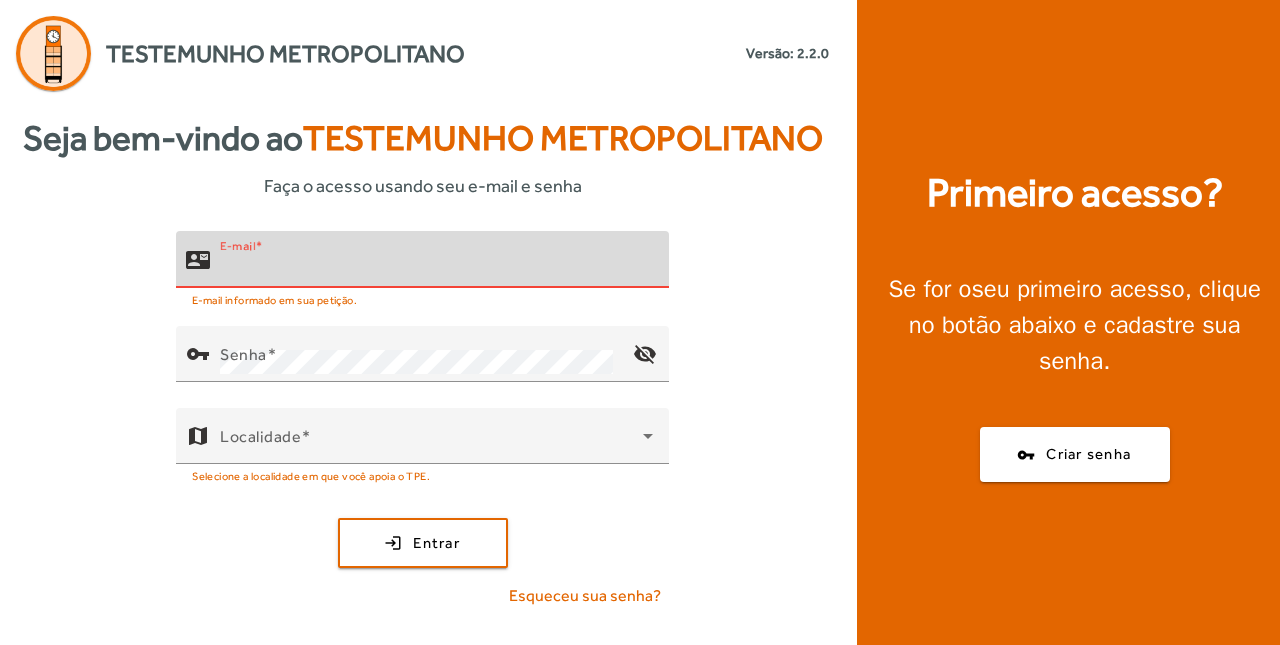 click on "E-mail" at bounding box center (436, 268) 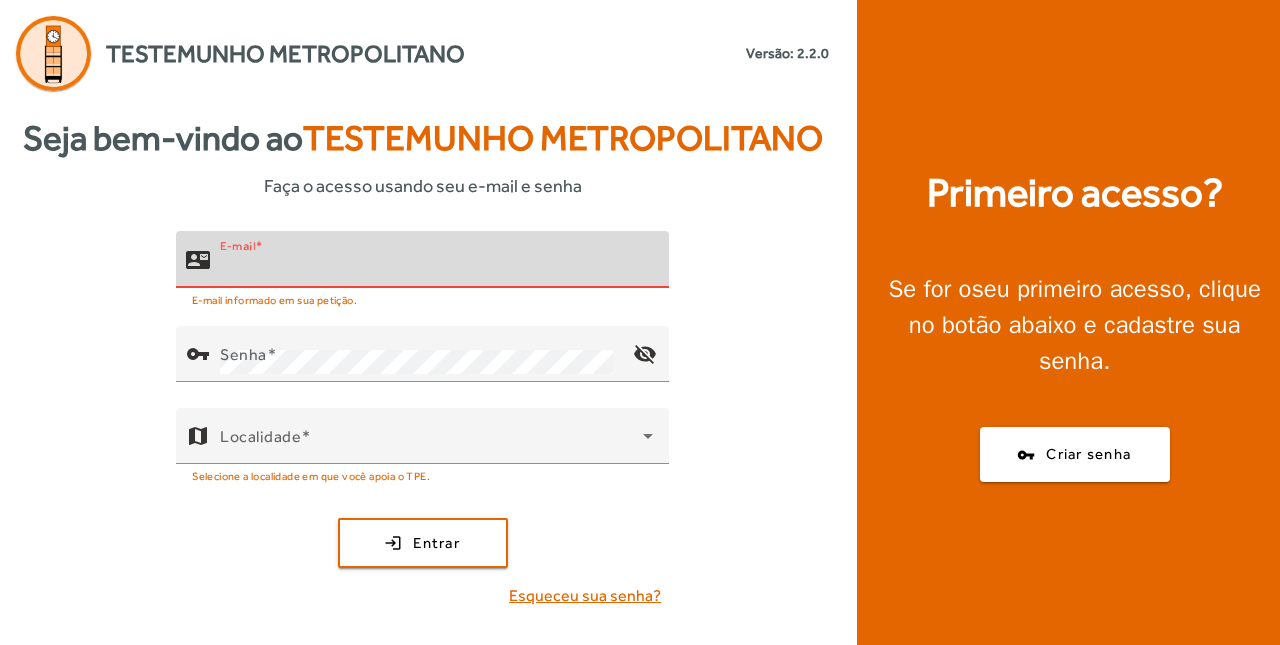 click on "Esqueceu sua senha?" 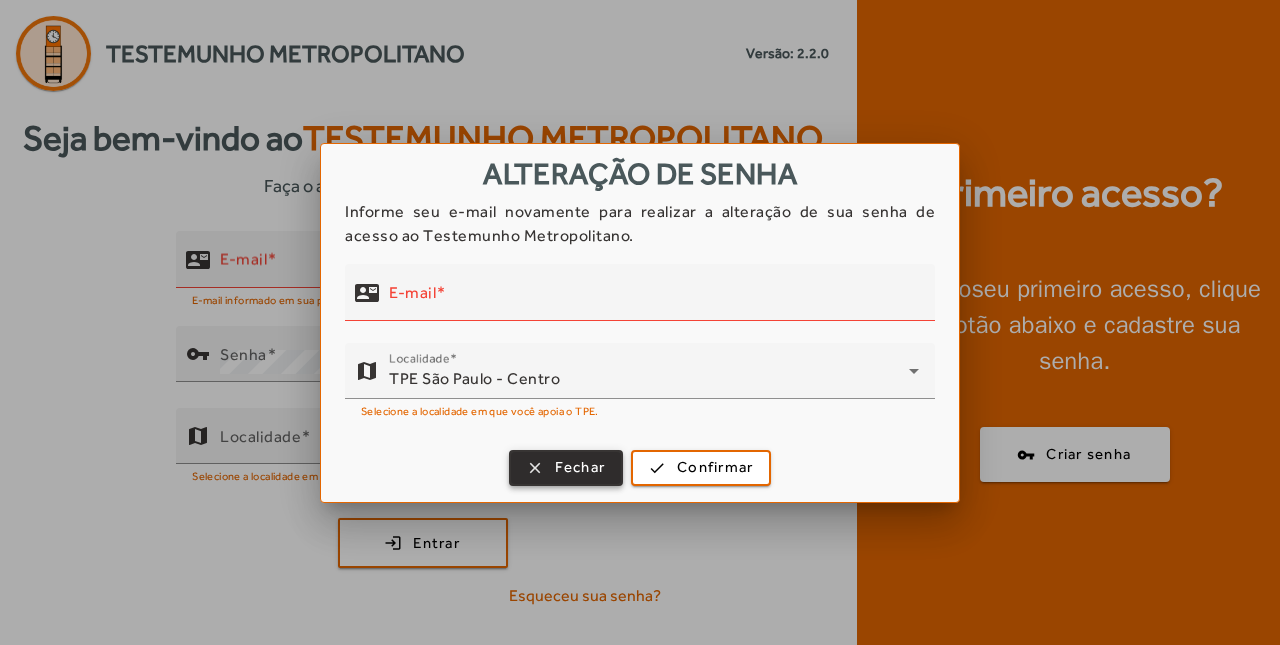 click at bounding box center (566, 468) 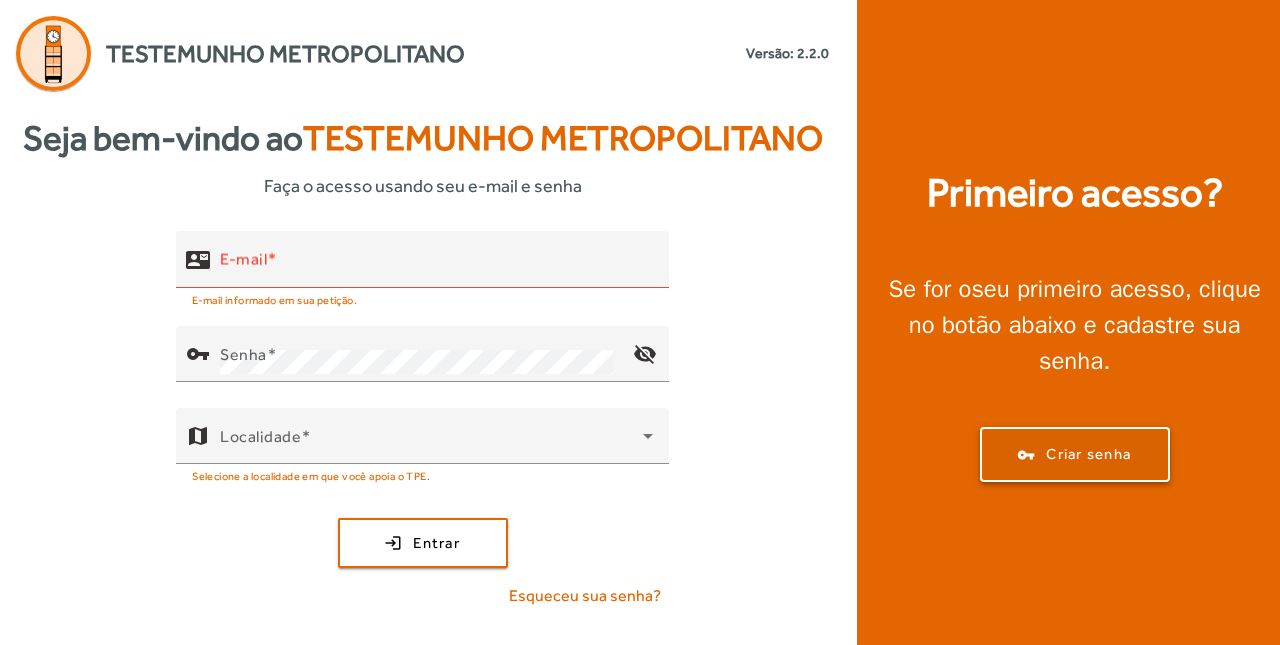 click 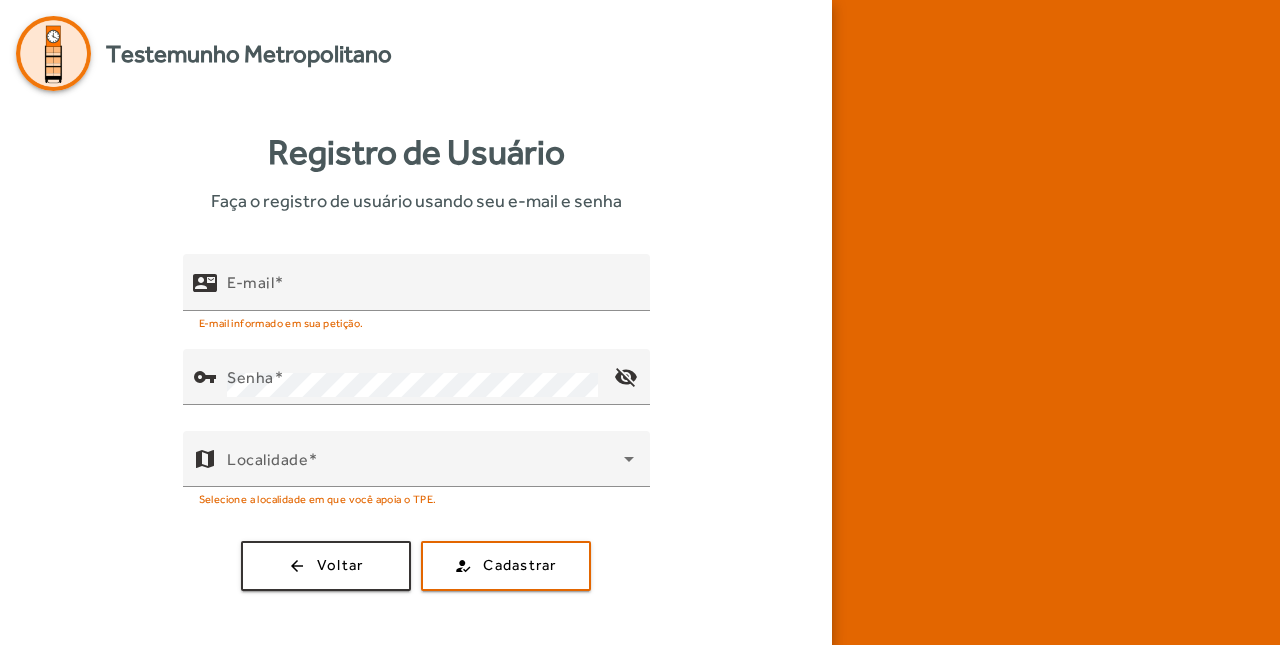 scroll, scrollTop: 0, scrollLeft: 0, axis: both 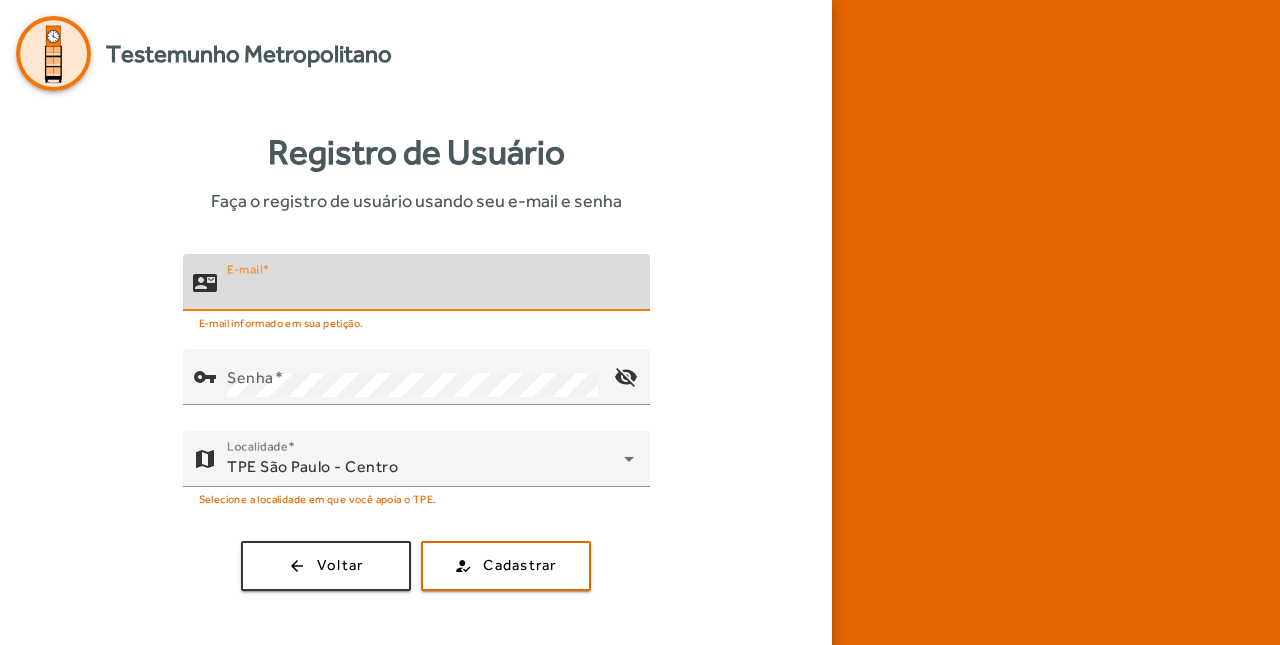 click on "E-mail" at bounding box center [430, 291] 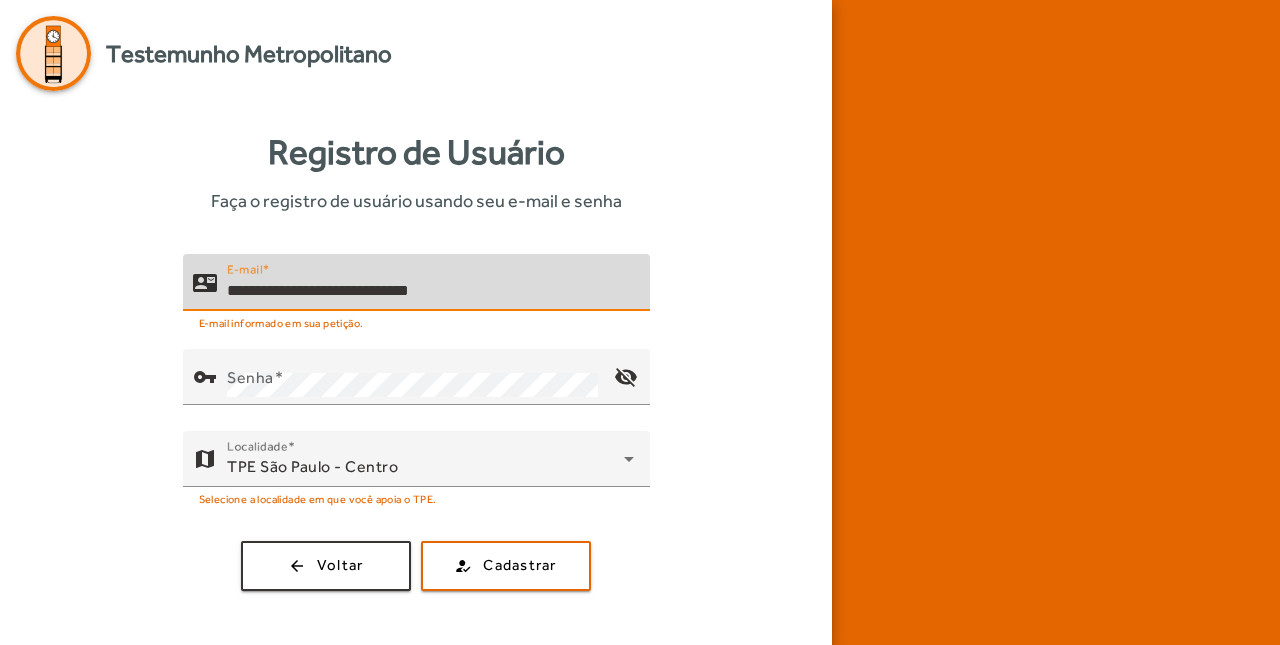 click on "**********" at bounding box center [430, 291] 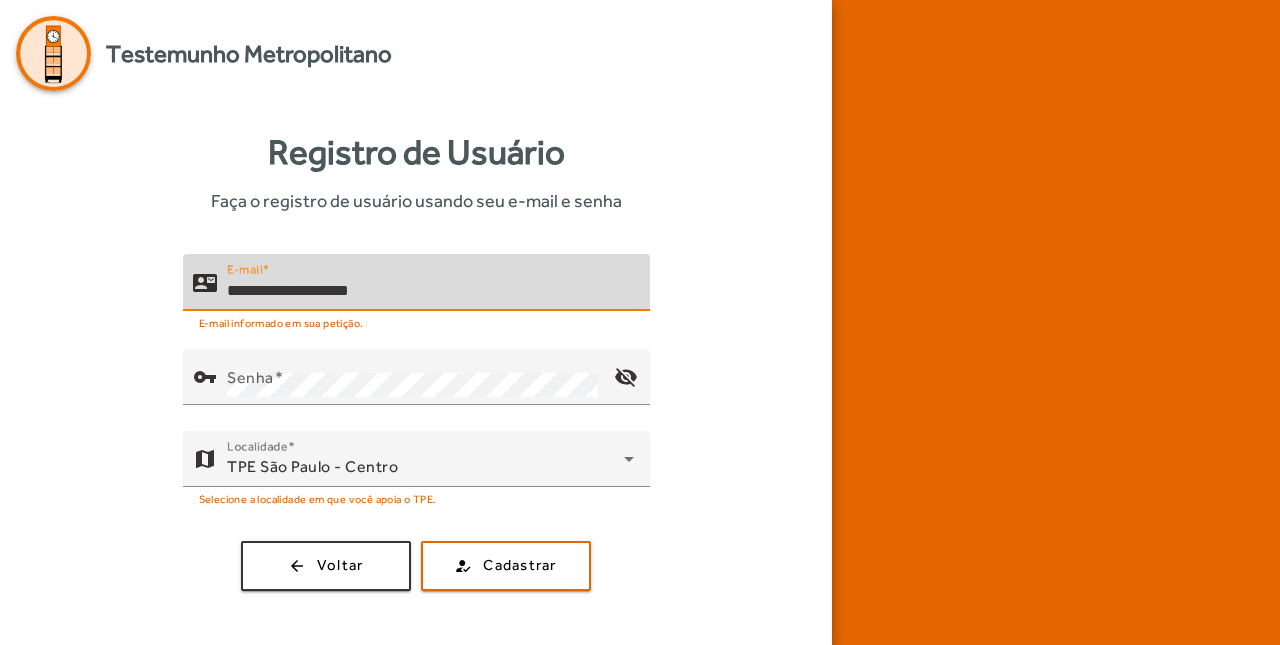 type on "**********" 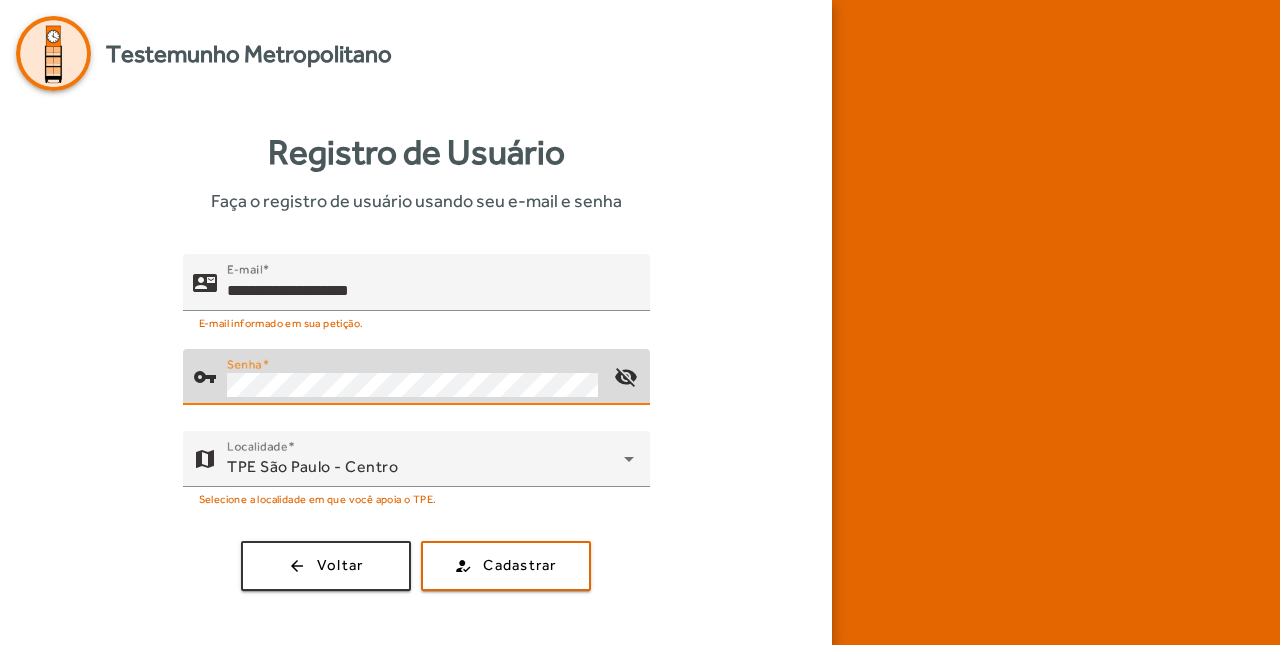 click on "**********" 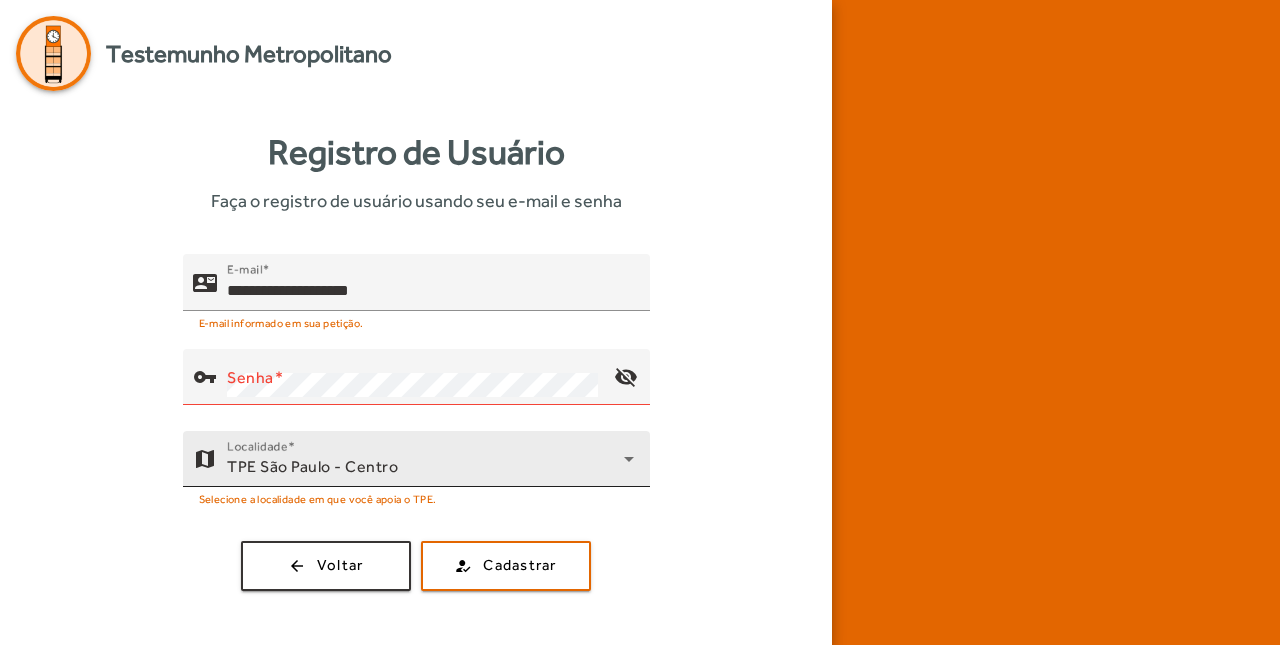 click on "TPE São Paulo - Centro" at bounding box center [425, 467] 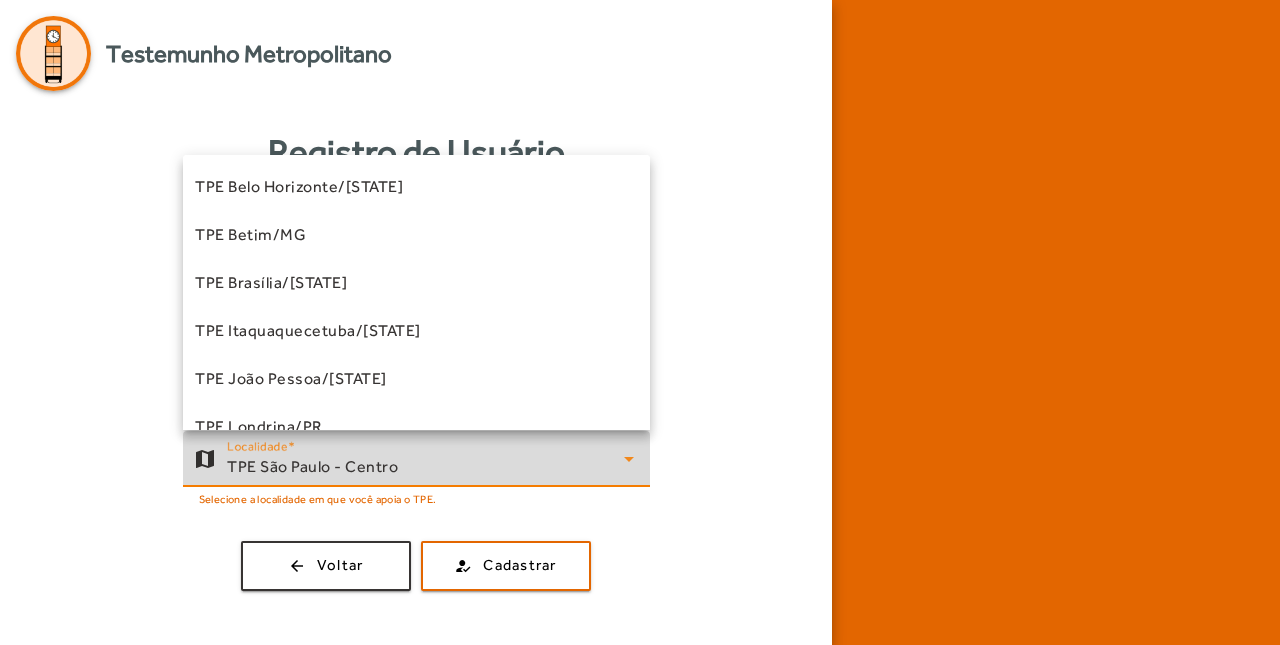 scroll, scrollTop: 309, scrollLeft: 0, axis: vertical 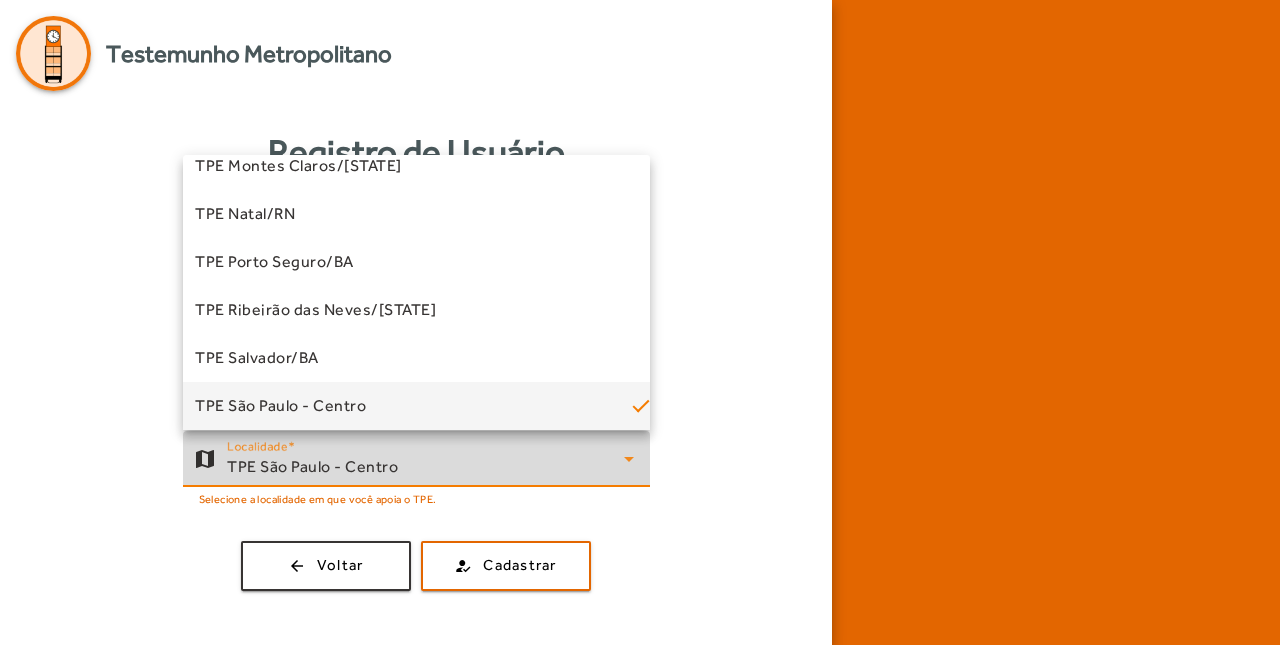 click at bounding box center (640, 322) 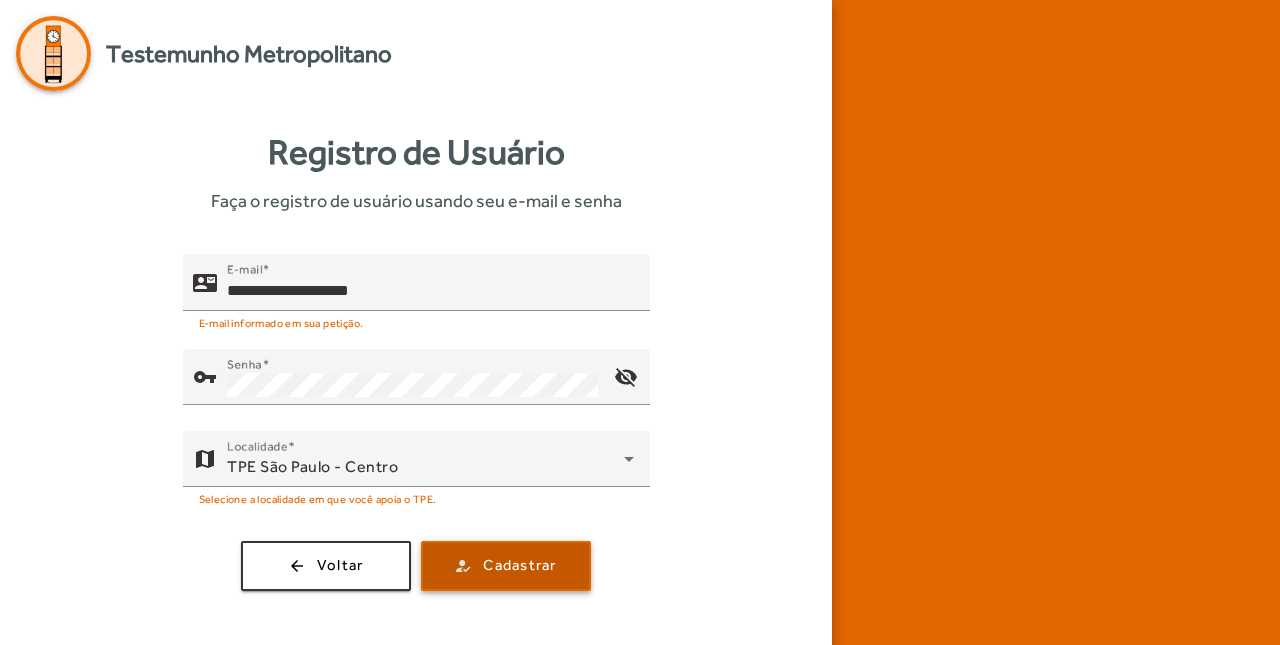 click on "Cadastrar" 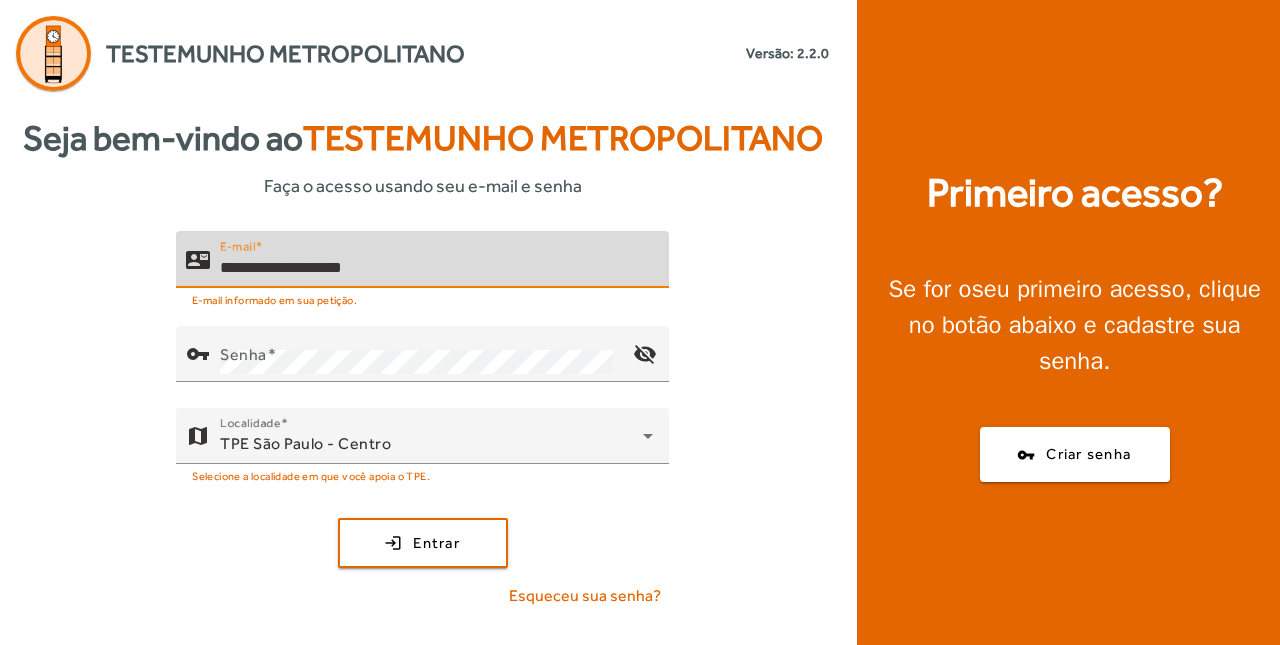 type on "**********" 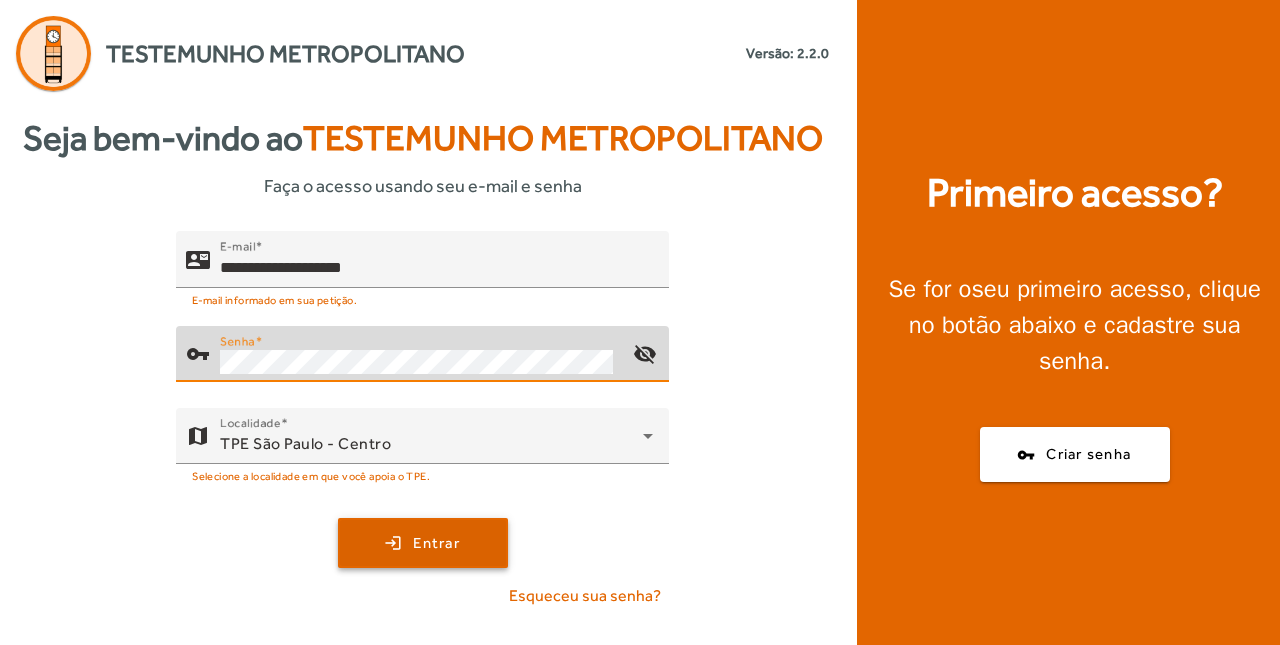 click on "Entrar" 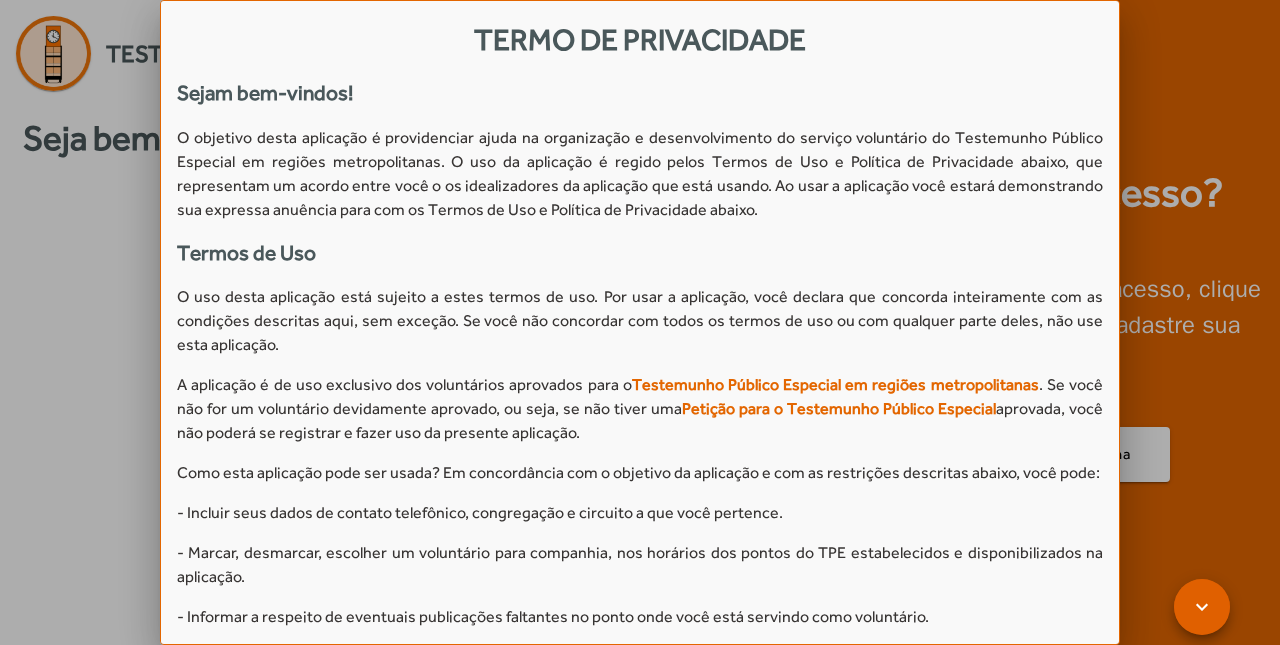 type 